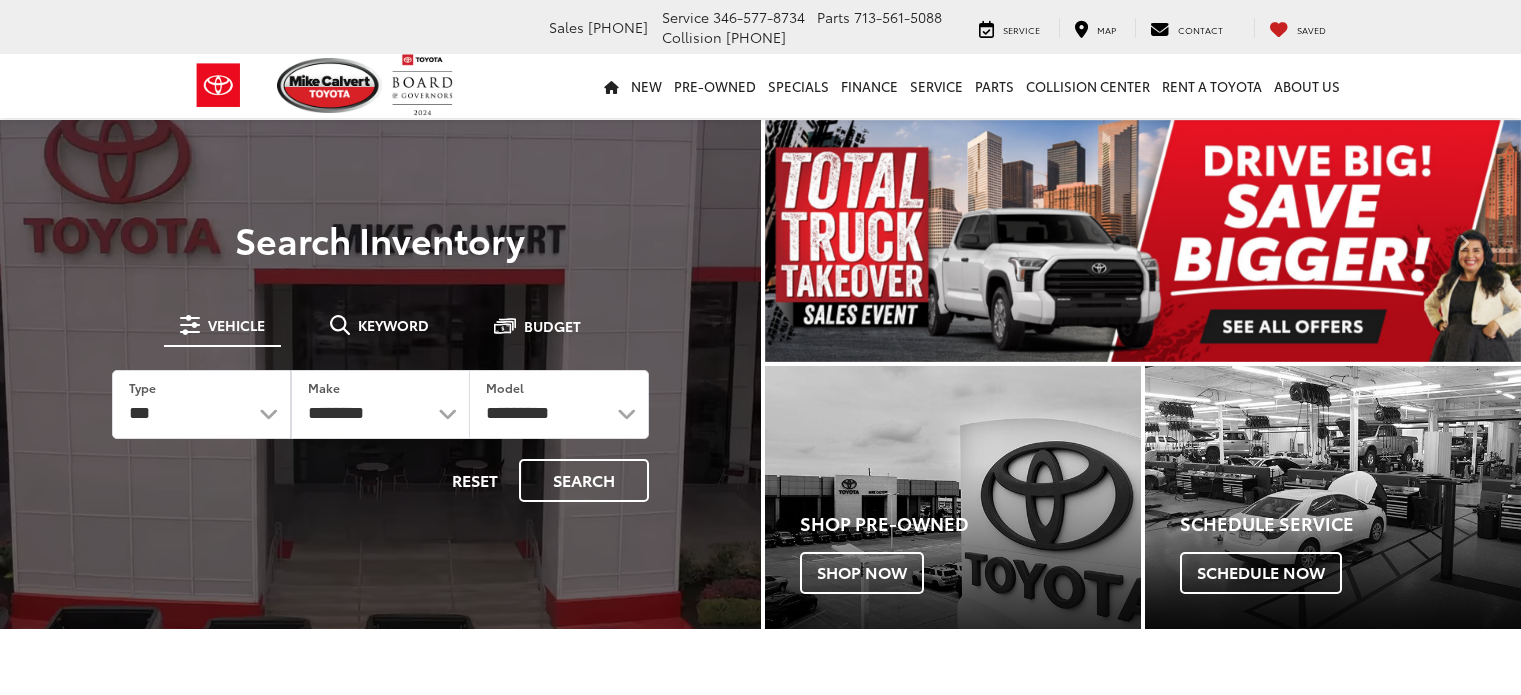 scroll, scrollTop: 0, scrollLeft: 0, axis: both 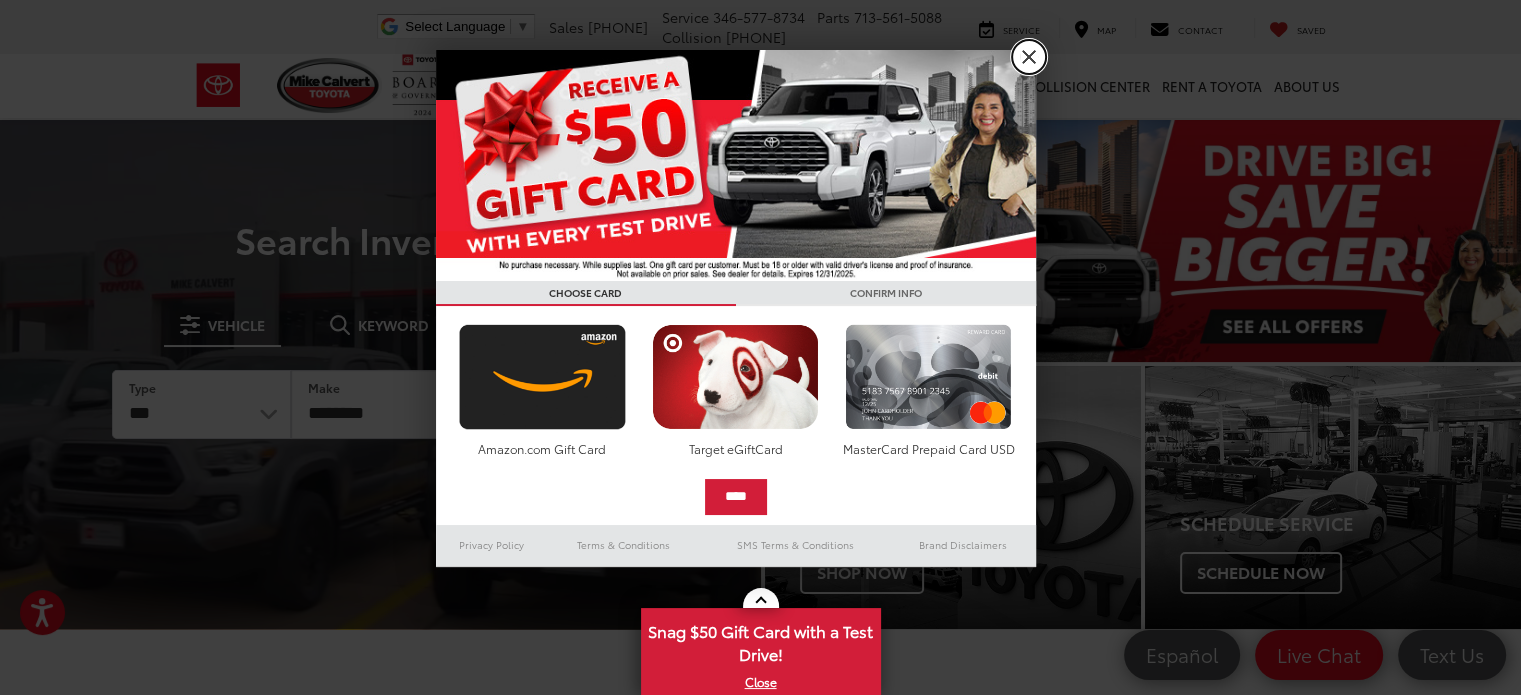 click on "X" at bounding box center (1029, 57) 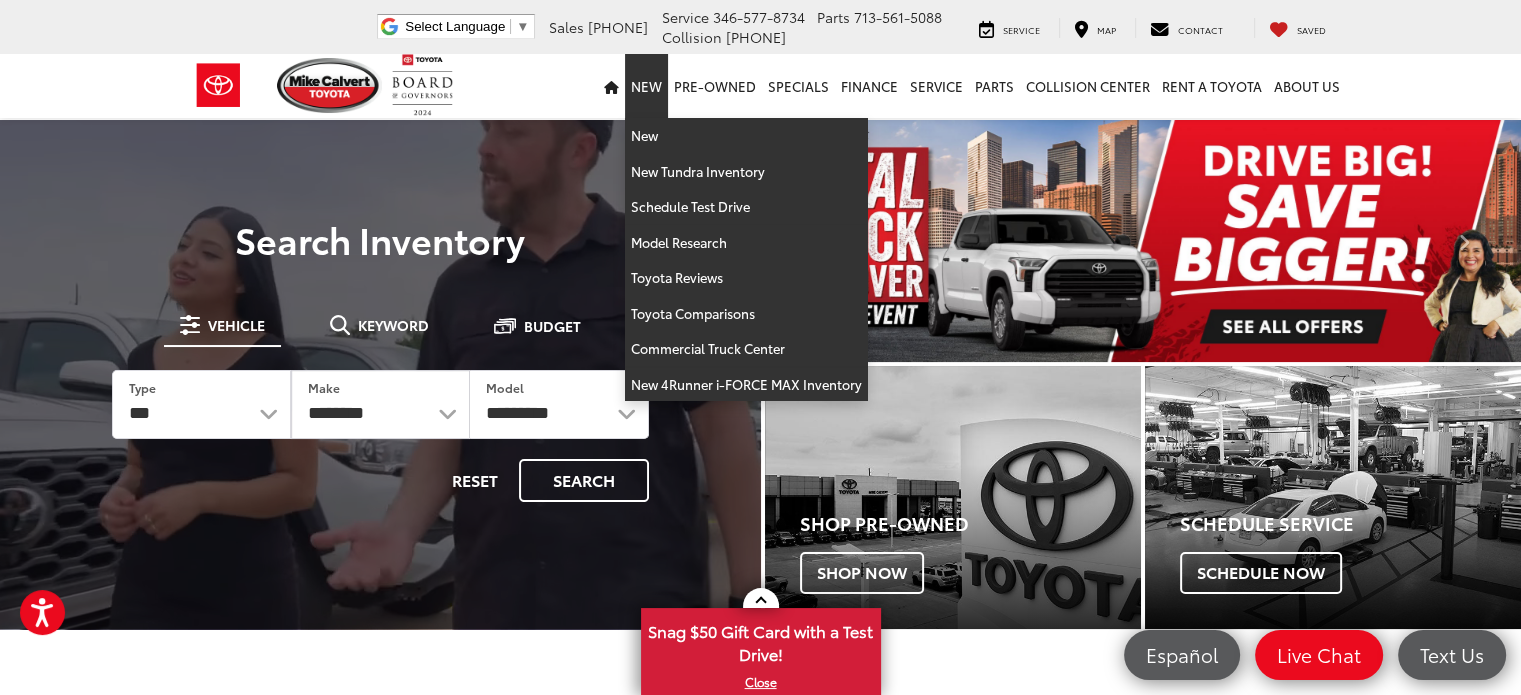 scroll, scrollTop: 0, scrollLeft: 0, axis: both 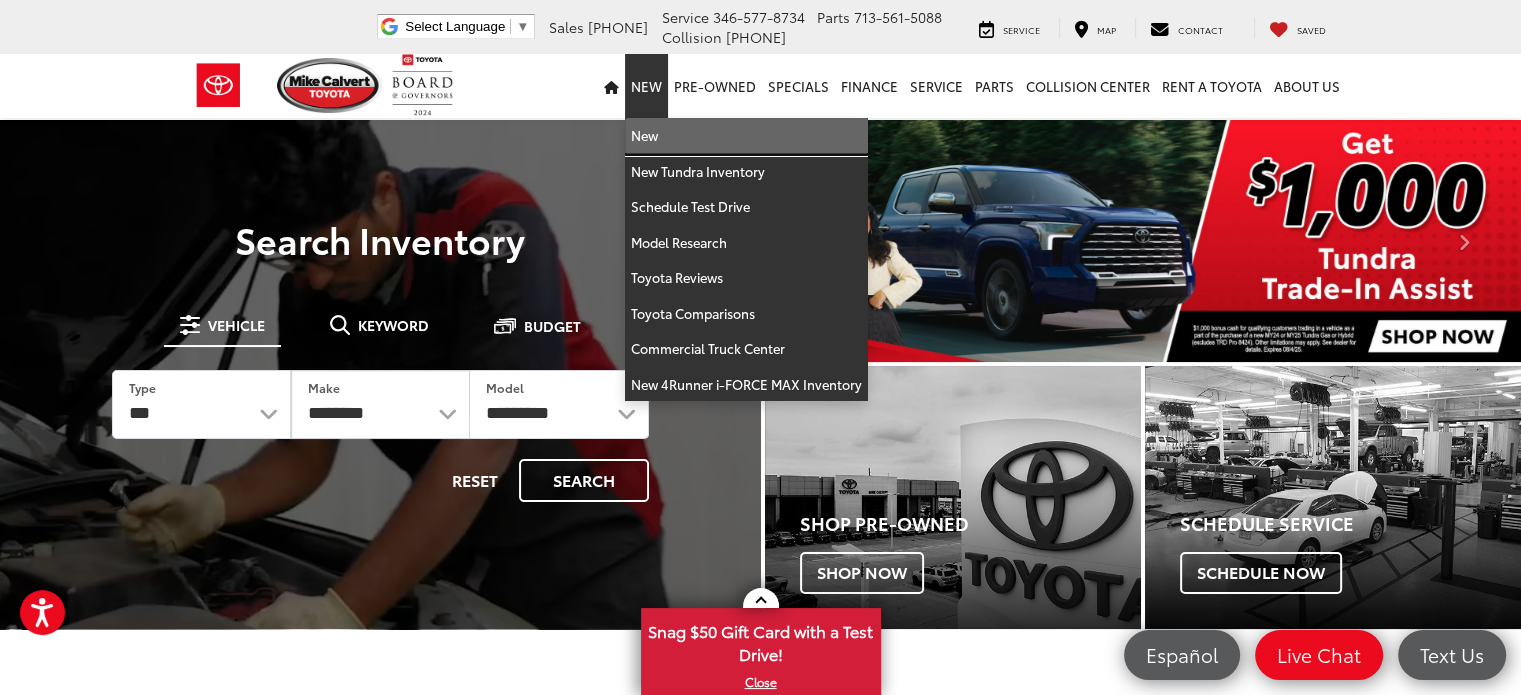 click on "New" at bounding box center [746, 136] 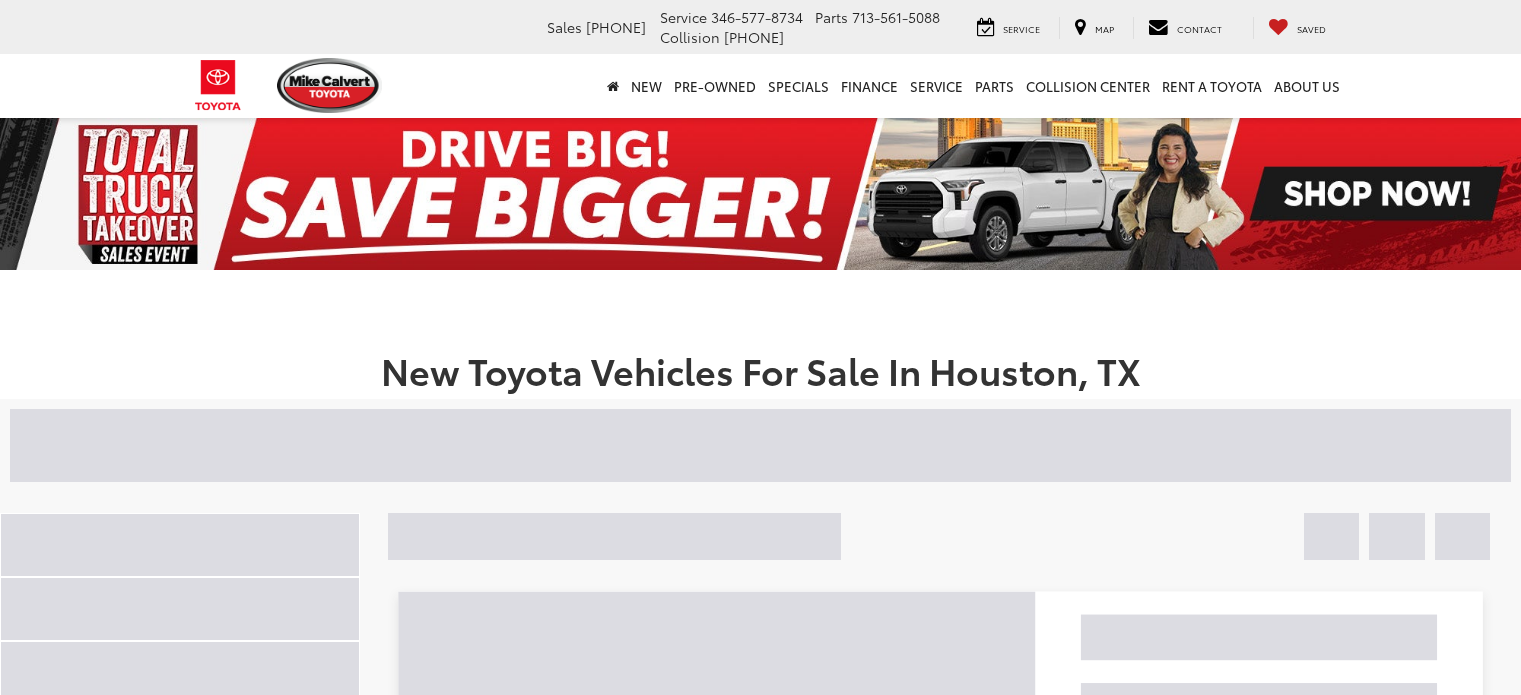 scroll, scrollTop: 0, scrollLeft: 0, axis: both 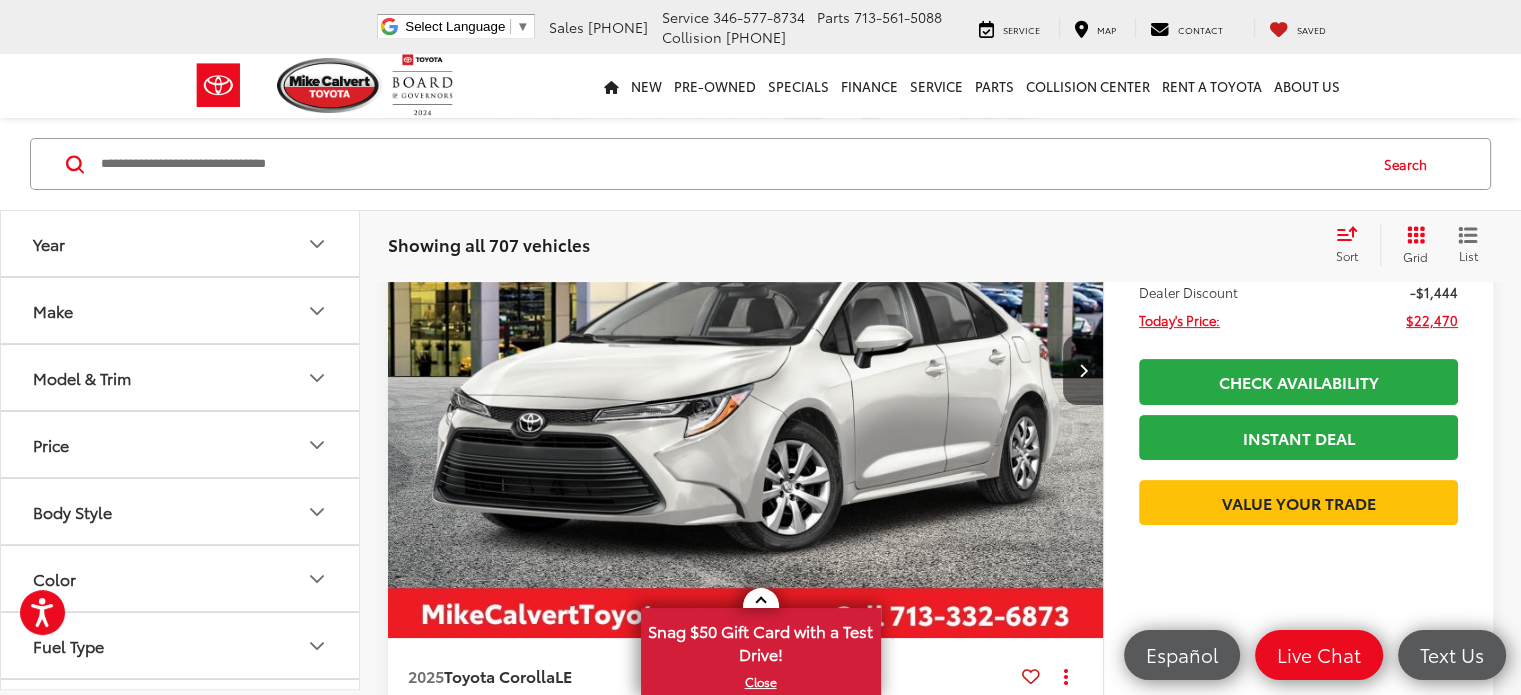 click on "Model & Trim" at bounding box center (181, 377) 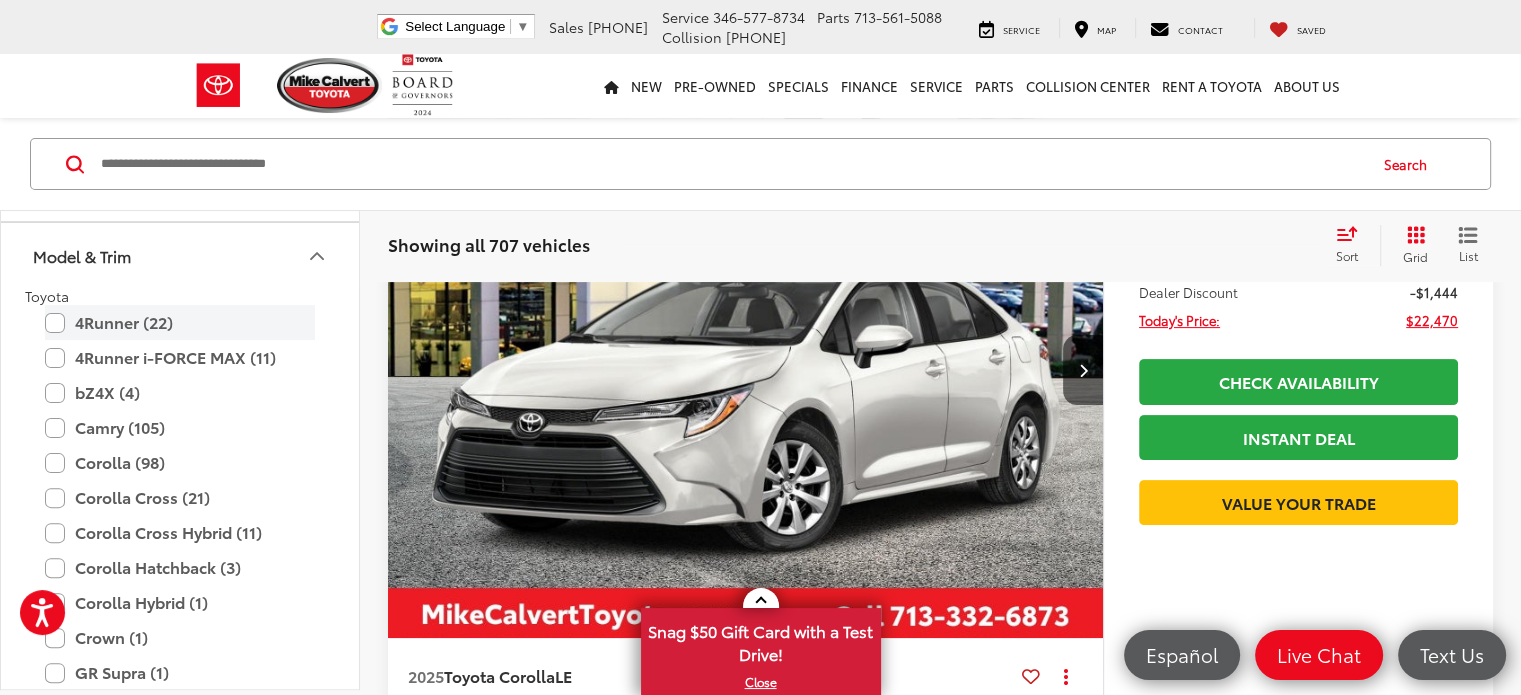 scroll, scrollTop: 132, scrollLeft: 0, axis: vertical 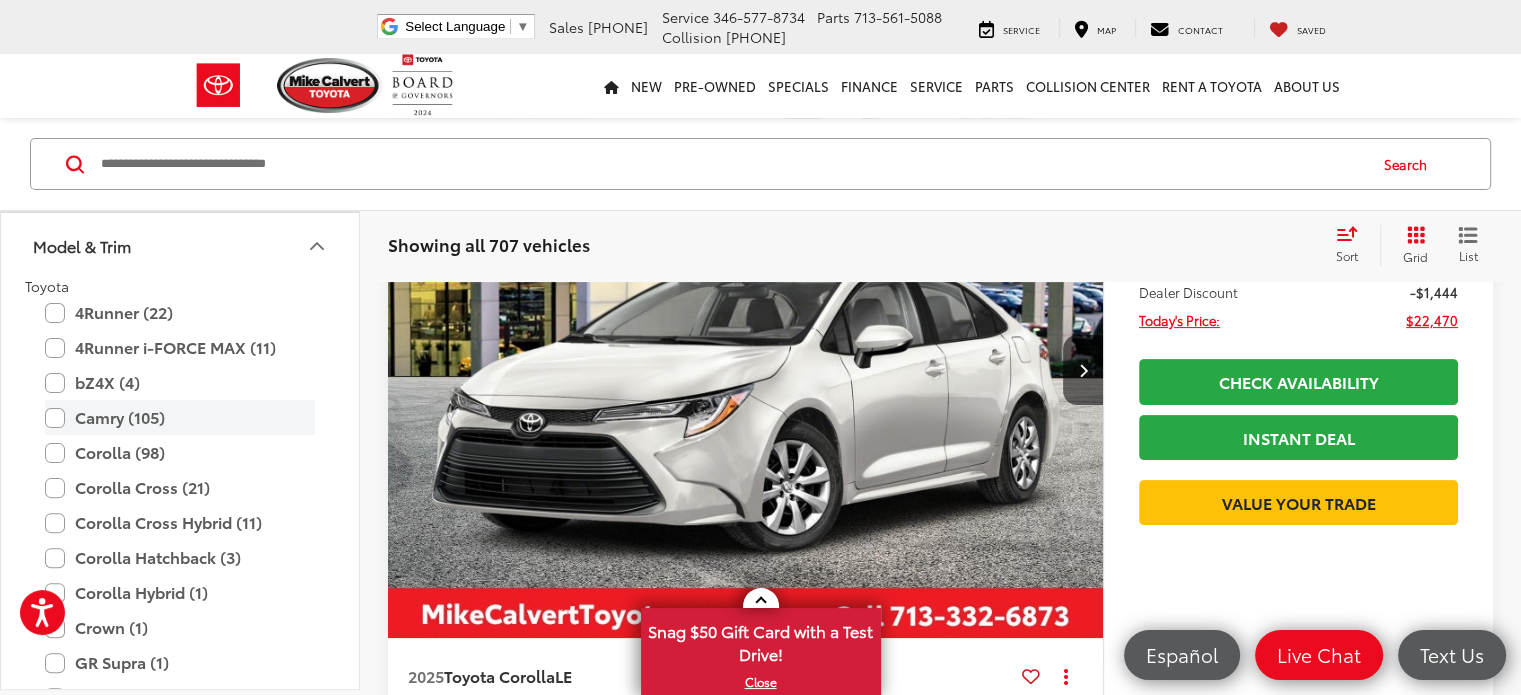 click on "Camry (105)" at bounding box center [180, 417] 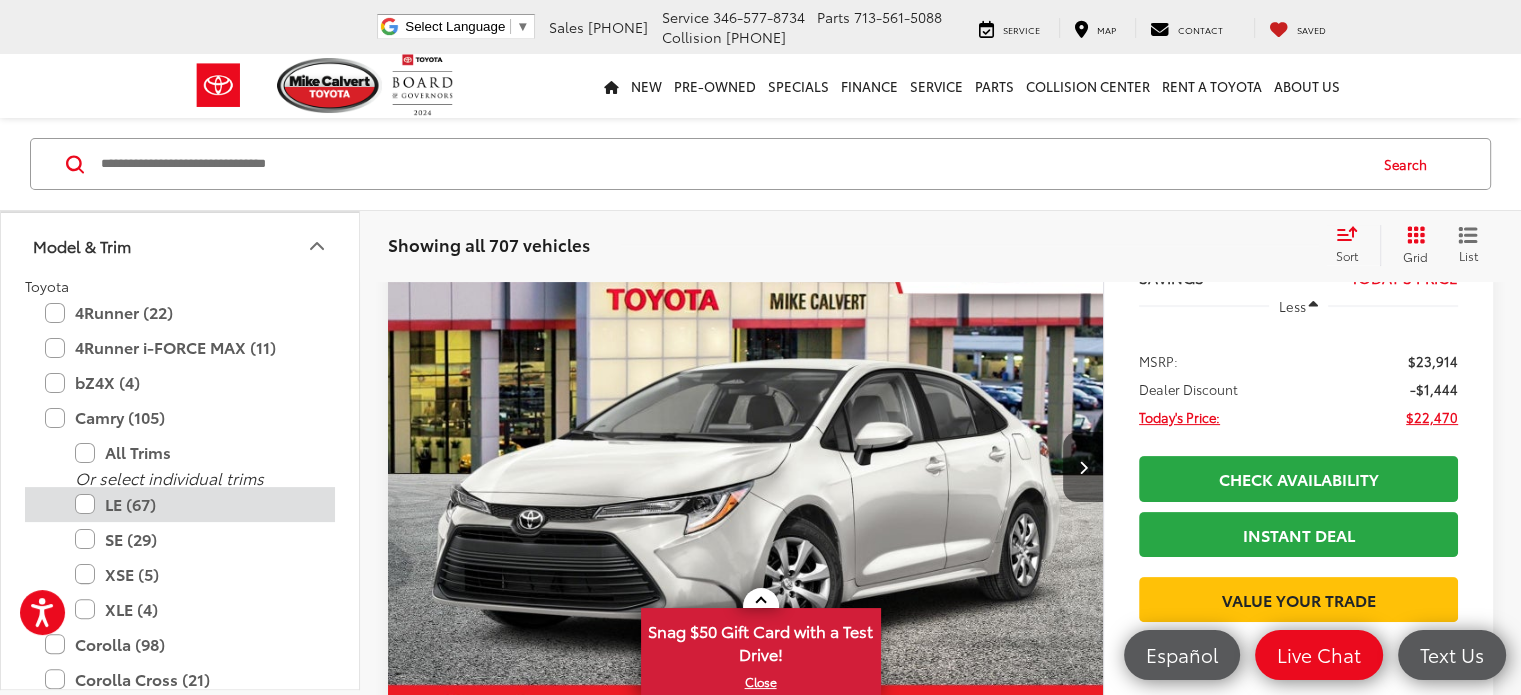 scroll, scrollTop: 280, scrollLeft: 0, axis: vertical 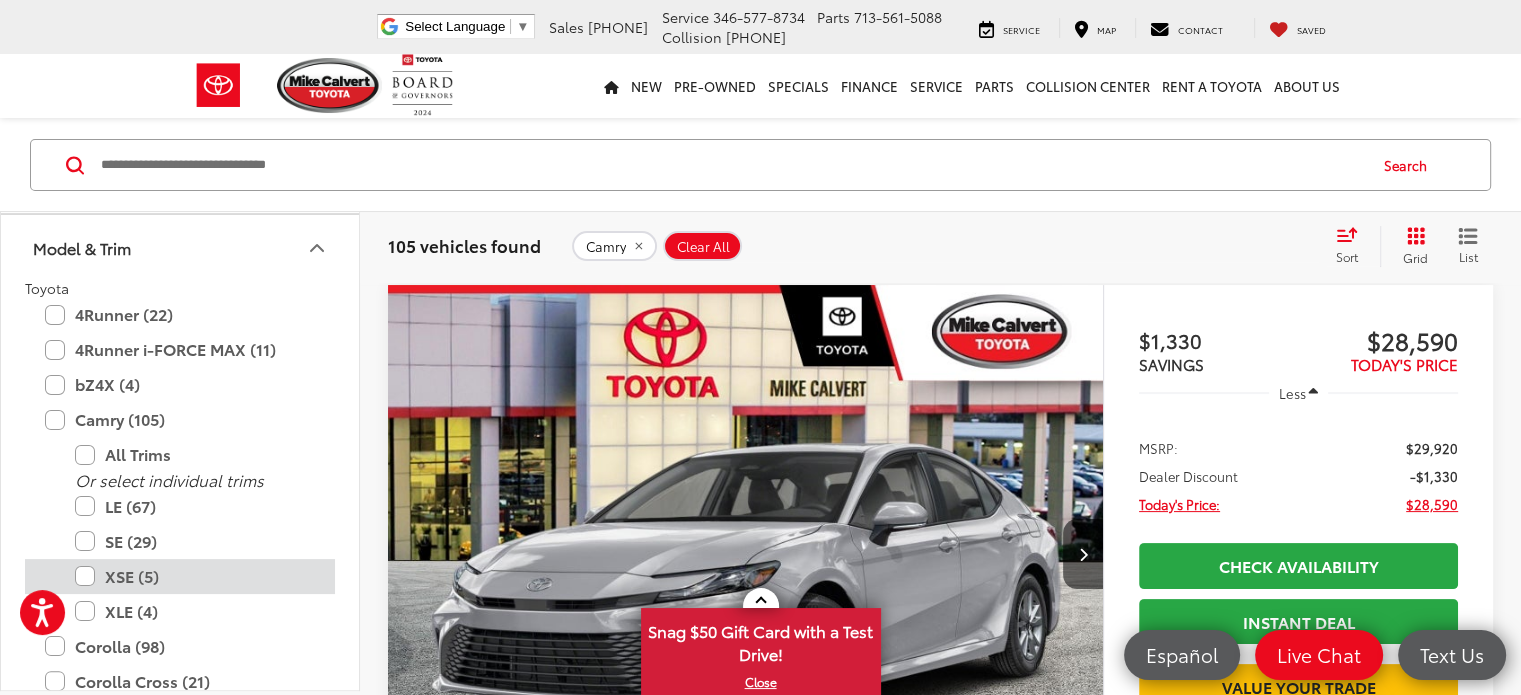 click on "XSE (5)" at bounding box center [195, 576] 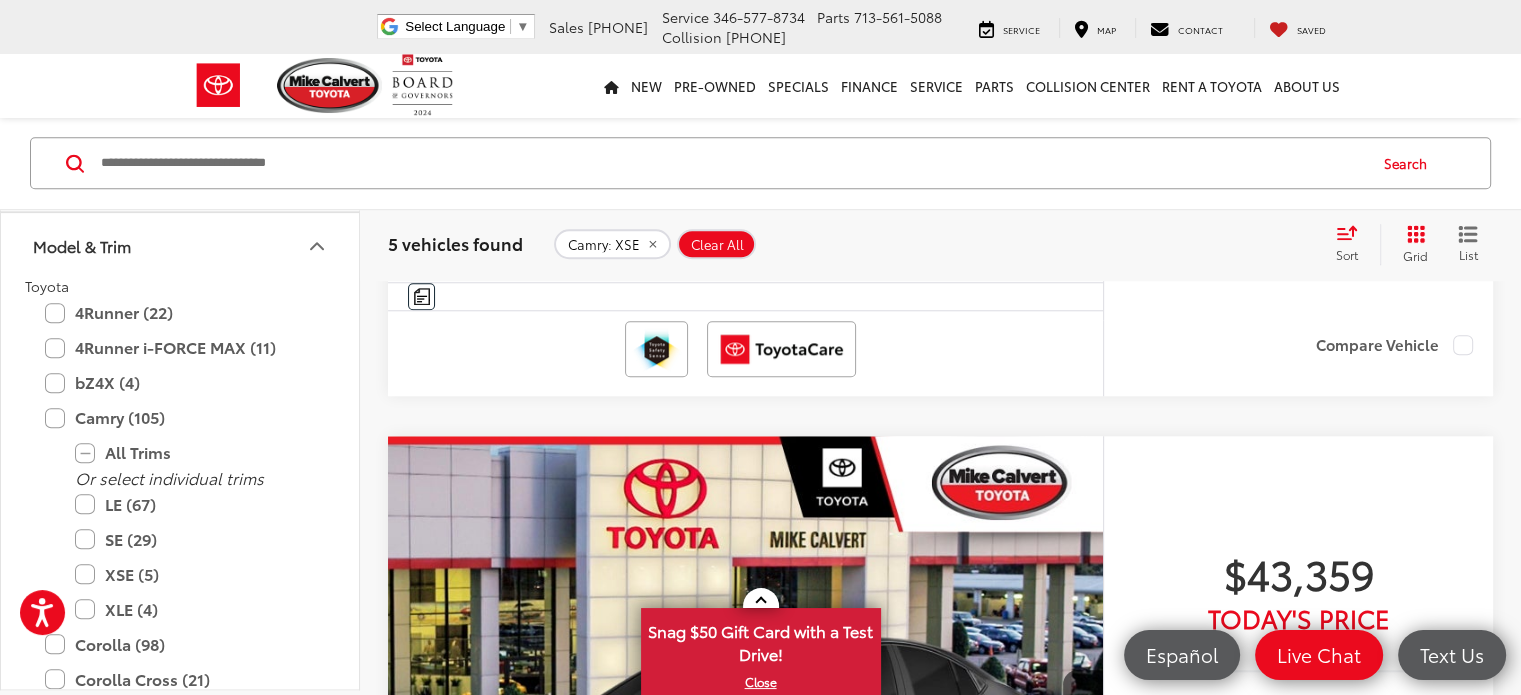 scroll, scrollTop: 1785, scrollLeft: 0, axis: vertical 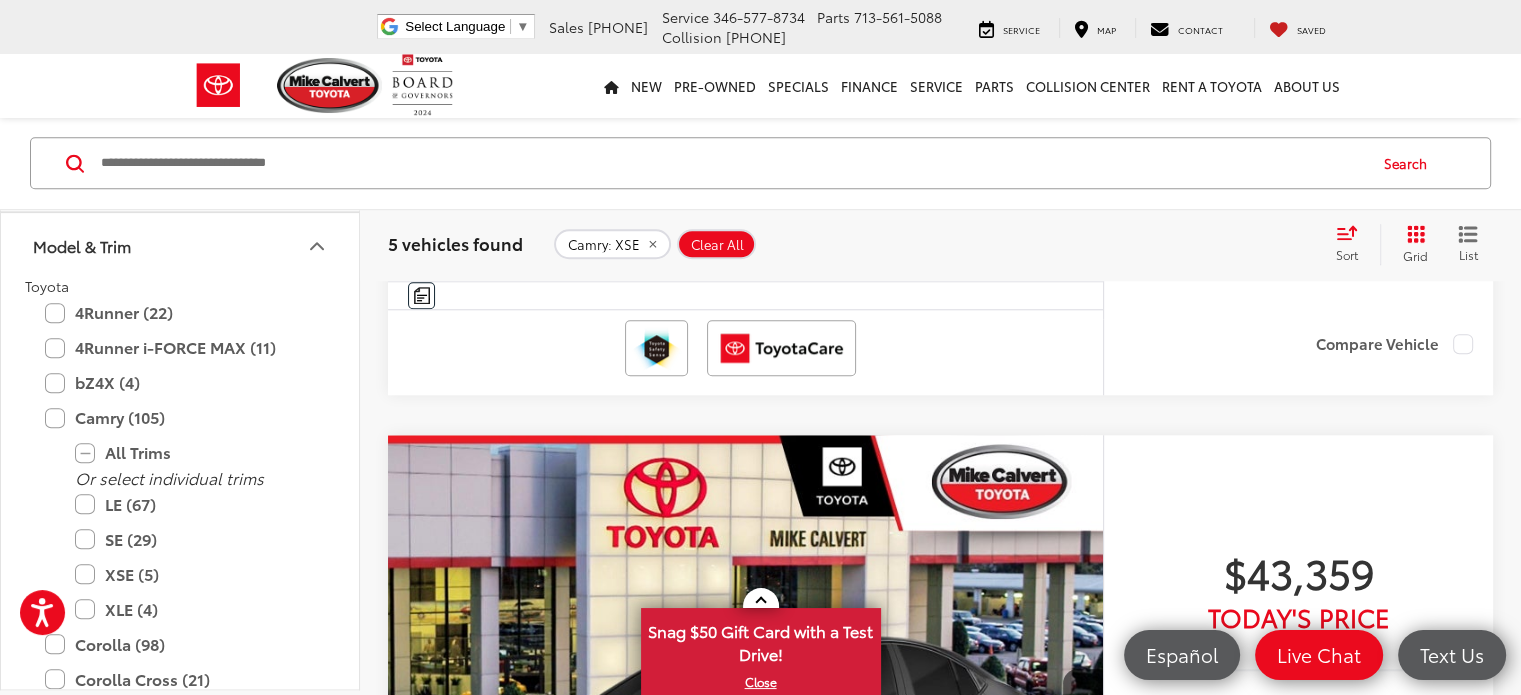click on "Toyota Camry" at bounding box center [496, 1009] 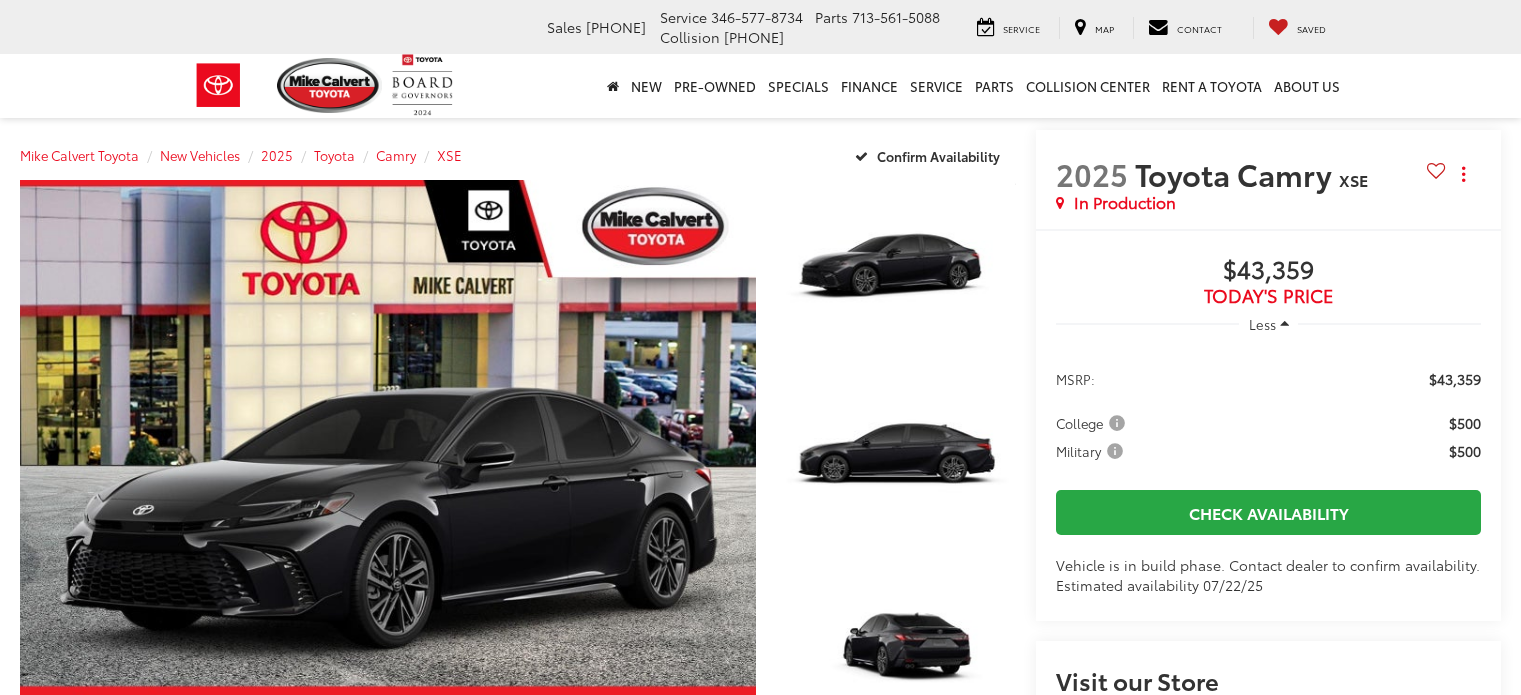 scroll, scrollTop: 0, scrollLeft: 0, axis: both 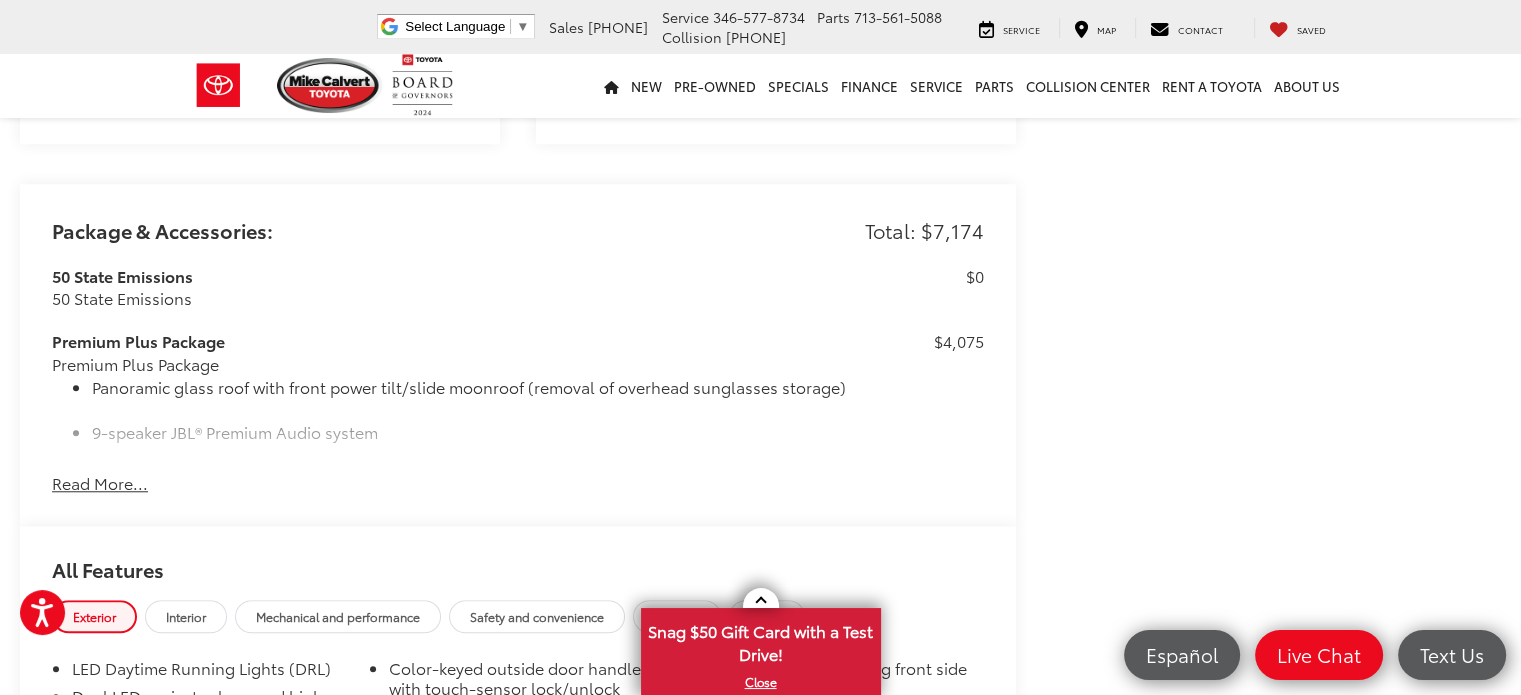click on "Read More..." at bounding box center (100, 483) 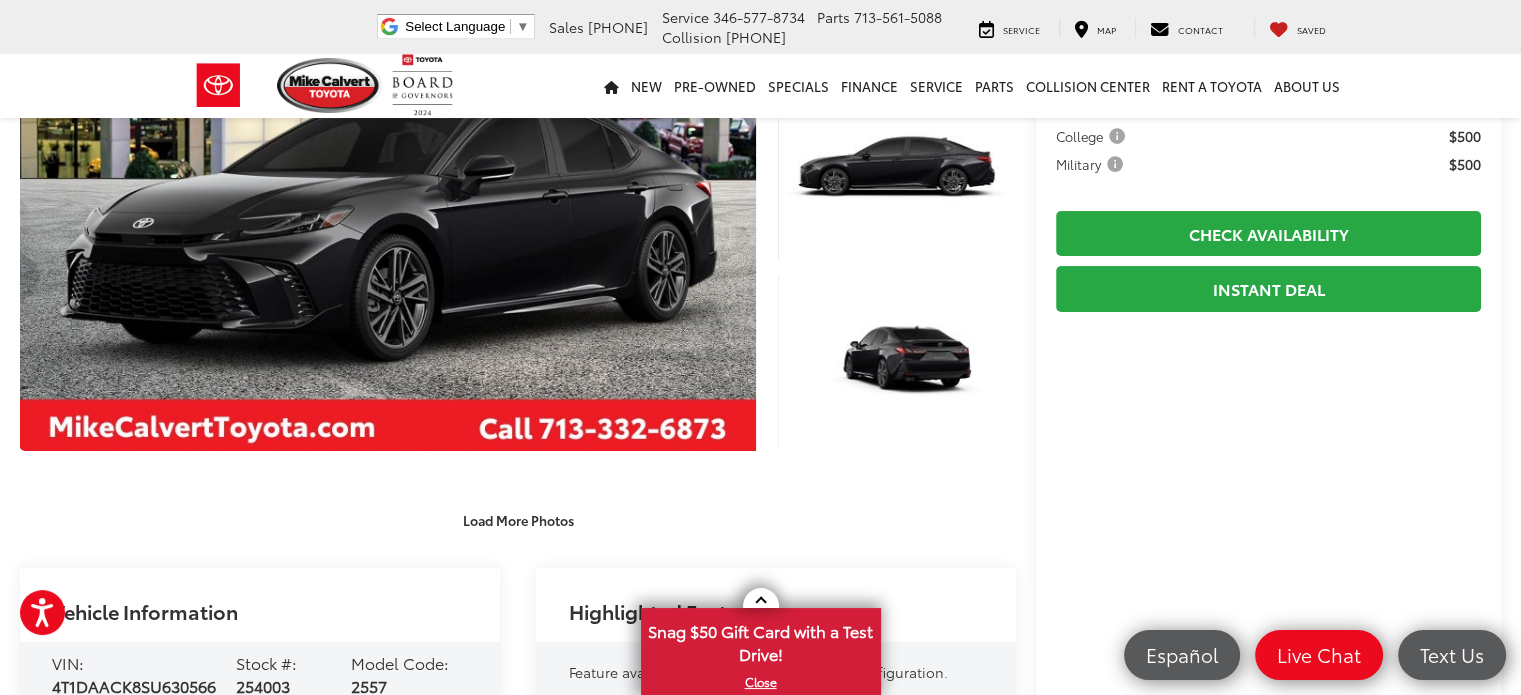 scroll, scrollTop: 284, scrollLeft: 0, axis: vertical 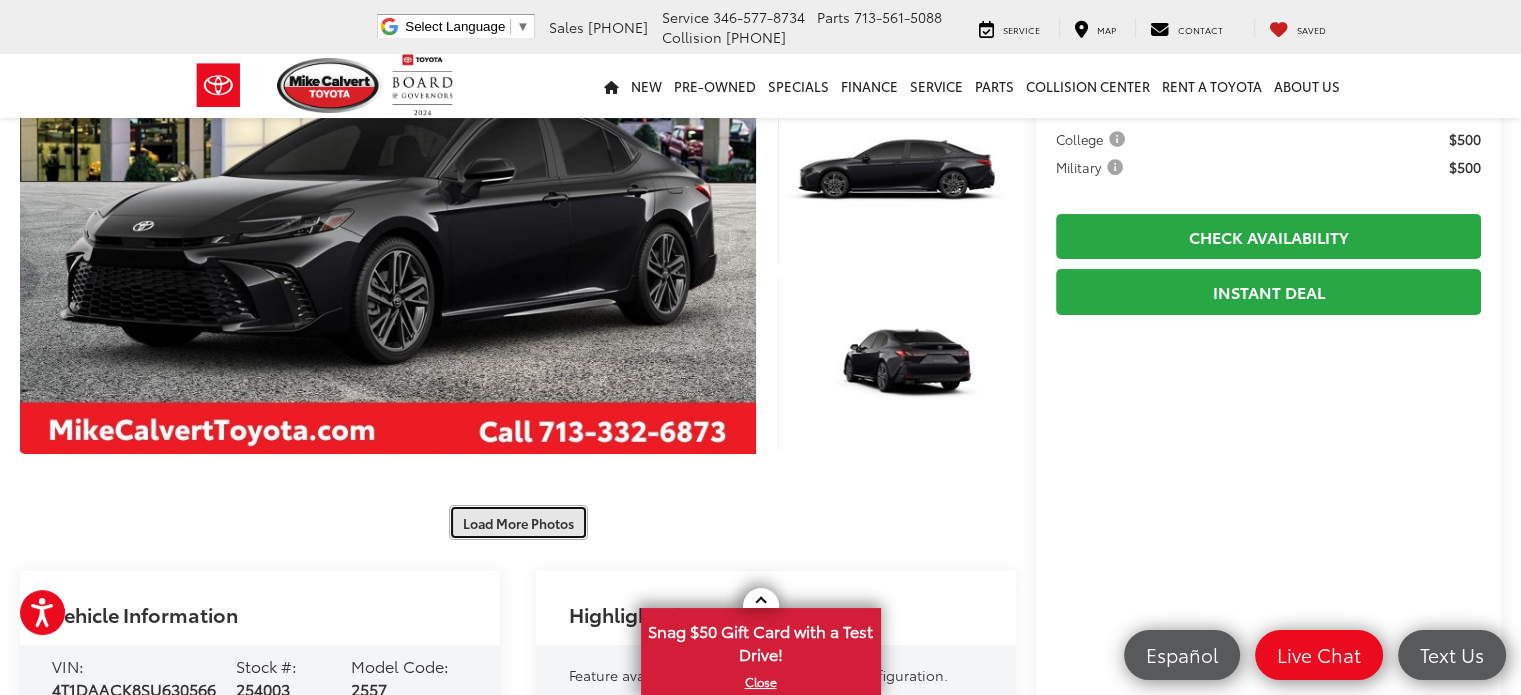 click on "Load More Photos" at bounding box center (518, 522) 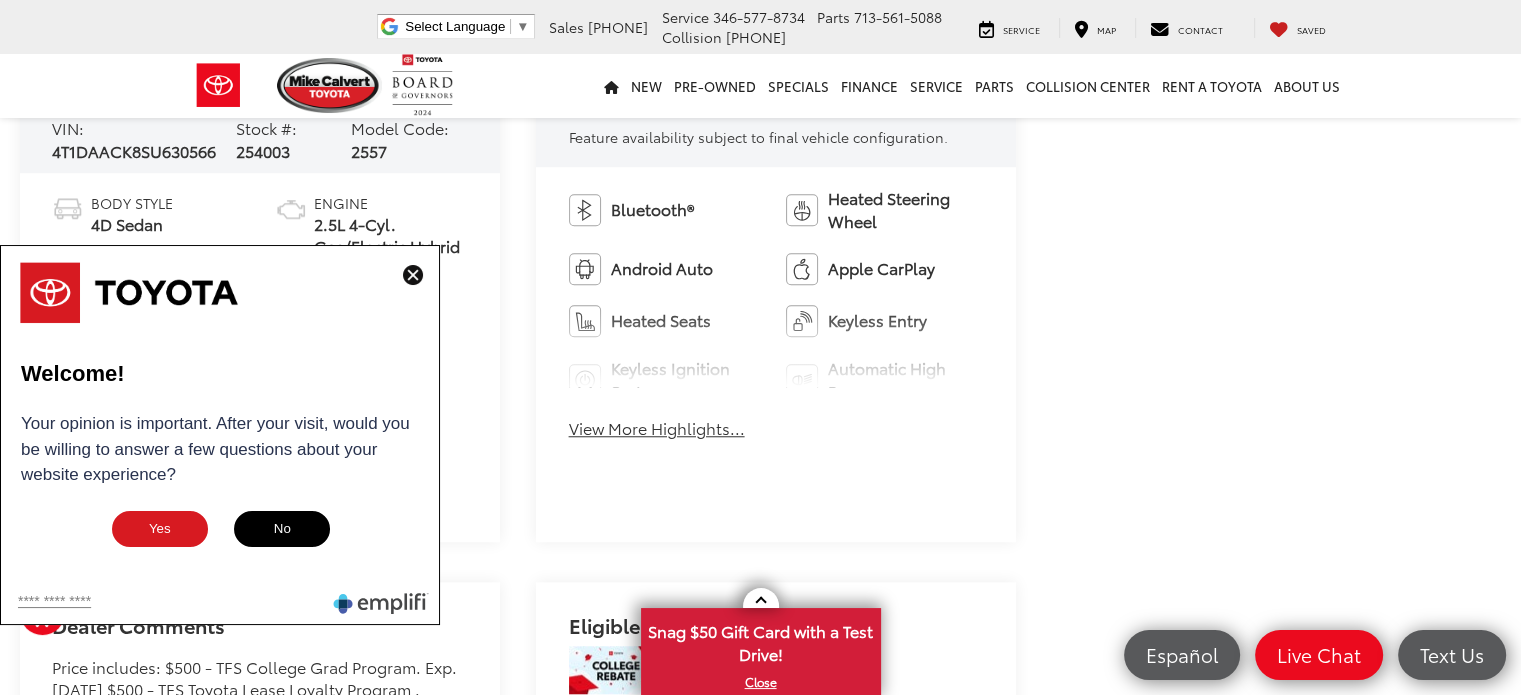 scroll, scrollTop: 1808, scrollLeft: 0, axis: vertical 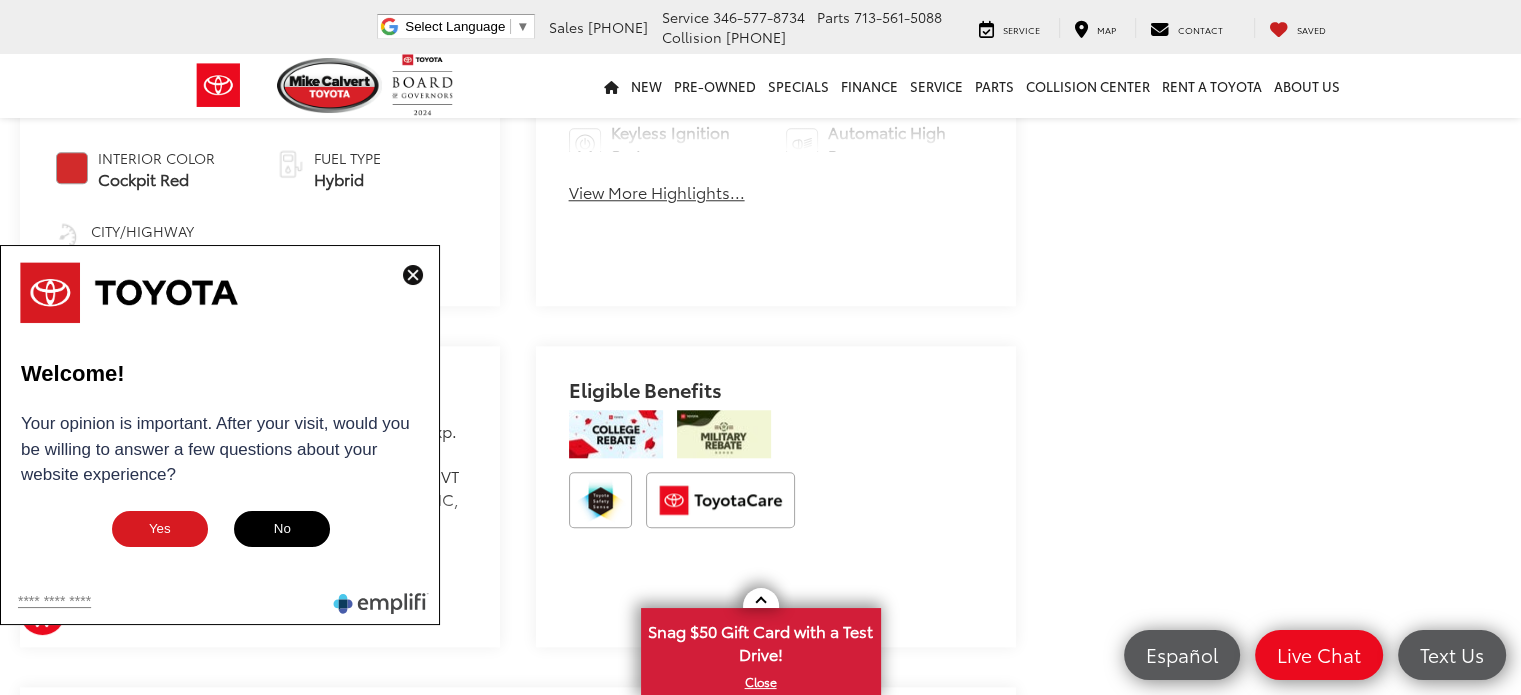 click at bounding box center (413, 275) 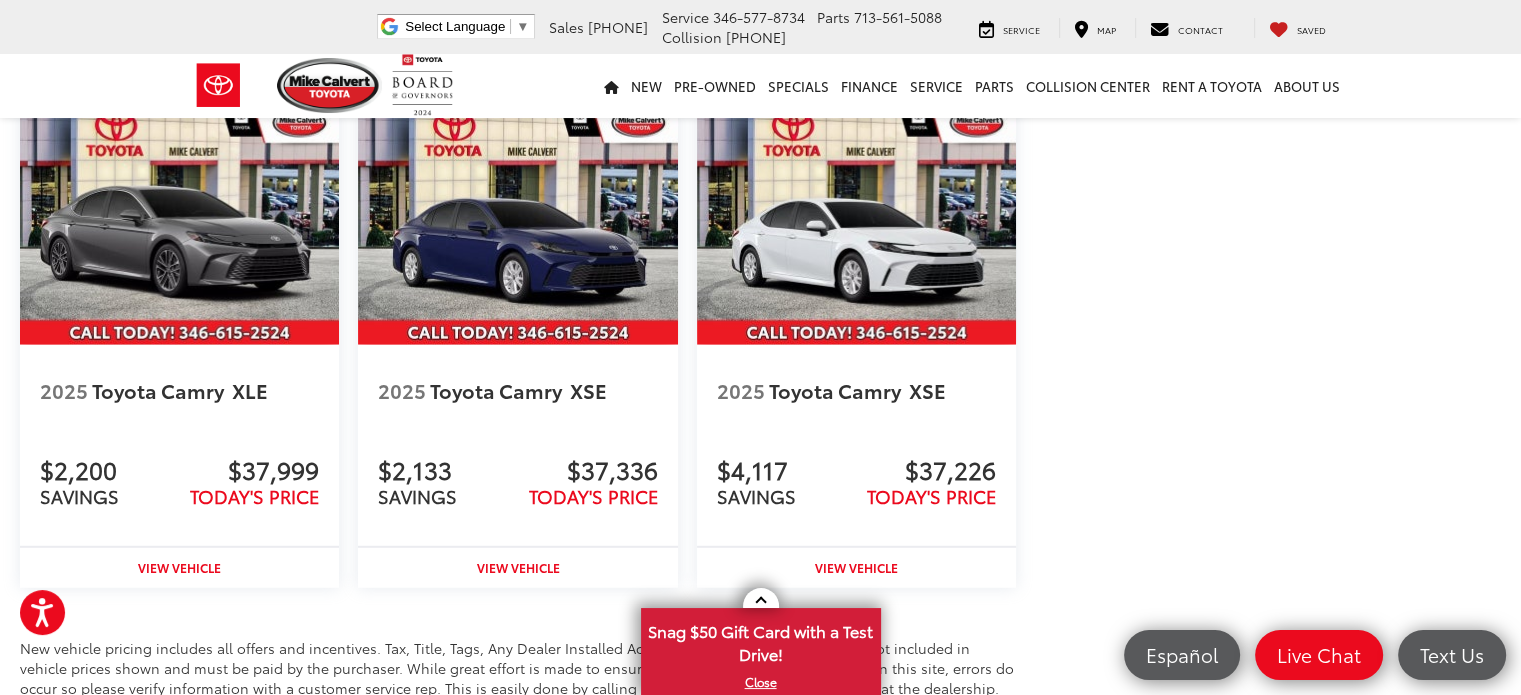 scroll, scrollTop: 5546, scrollLeft: 0, axis: vertical 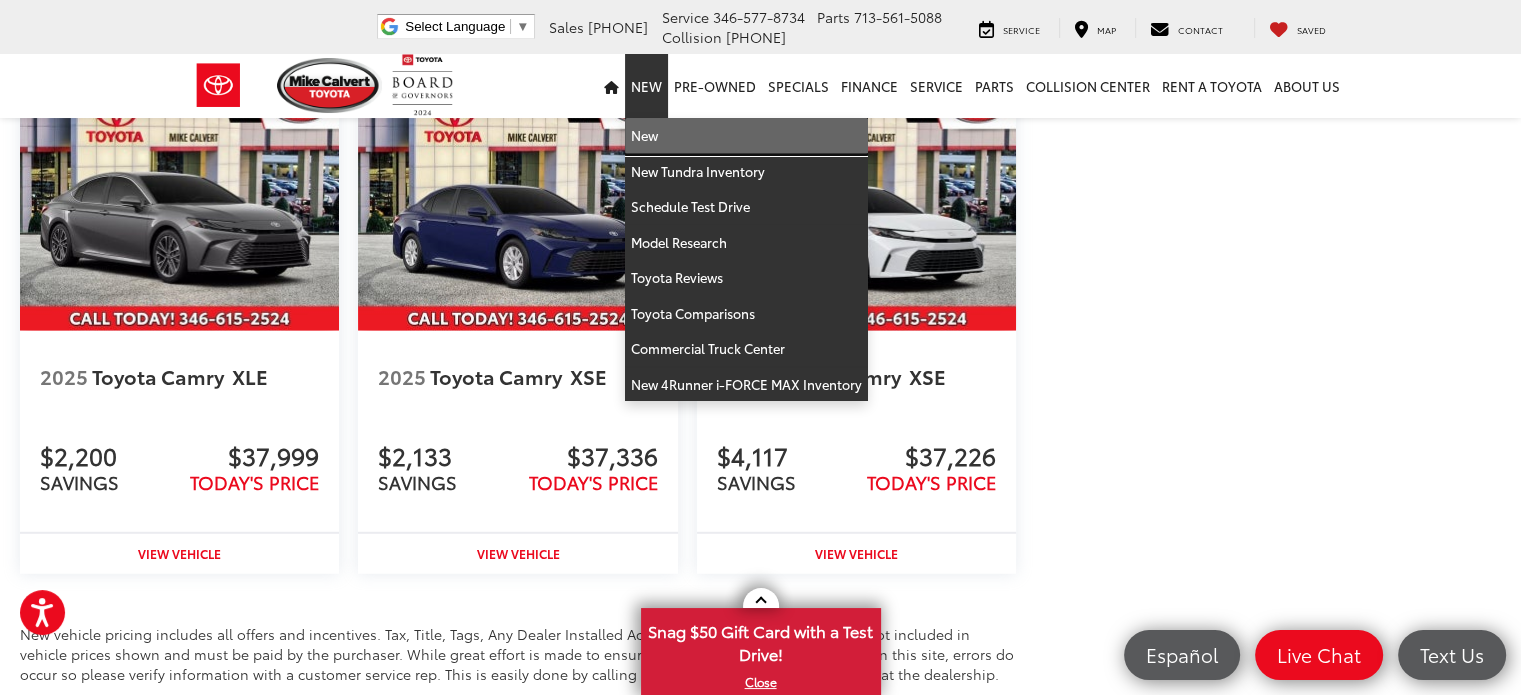 click on "New" at bounding box center [746, 136] 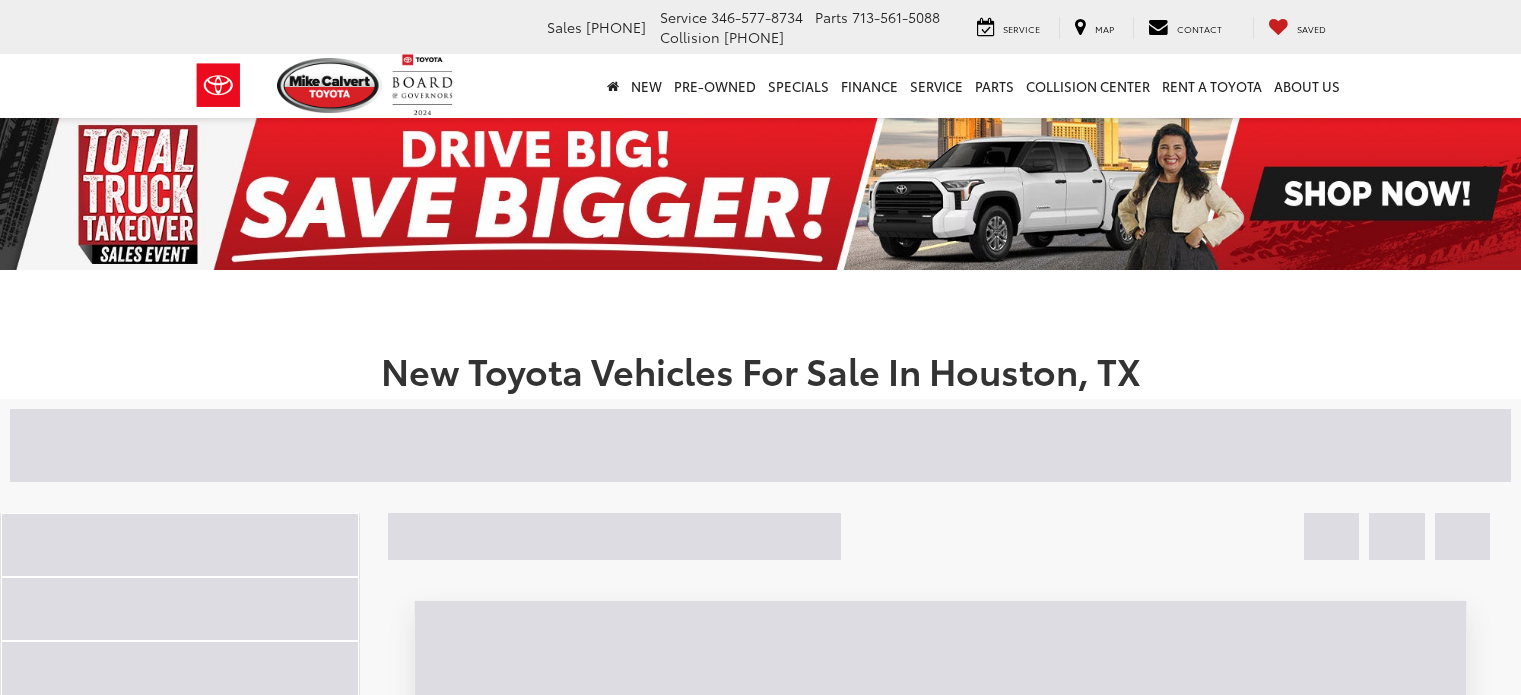 scroll, scrollTop: 0, scrollLeft: 0, axis: both 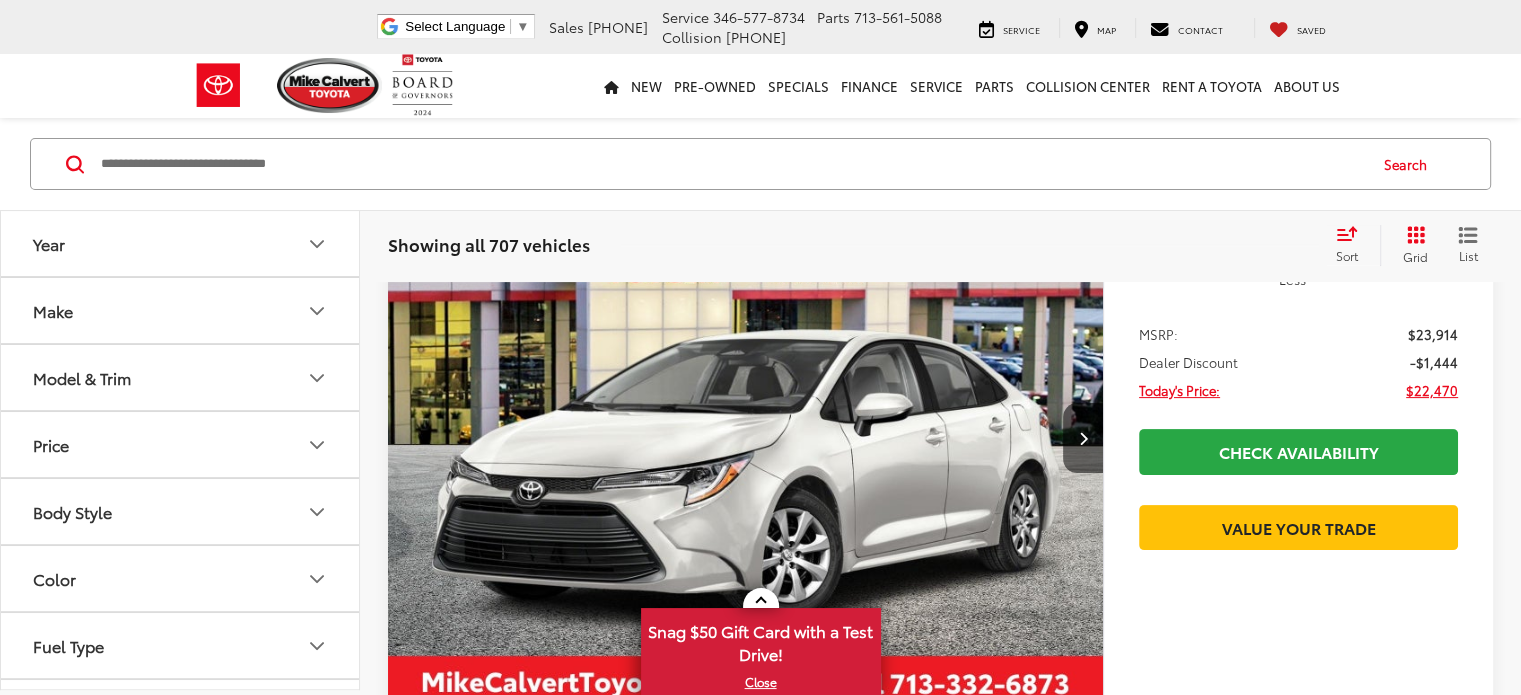 click 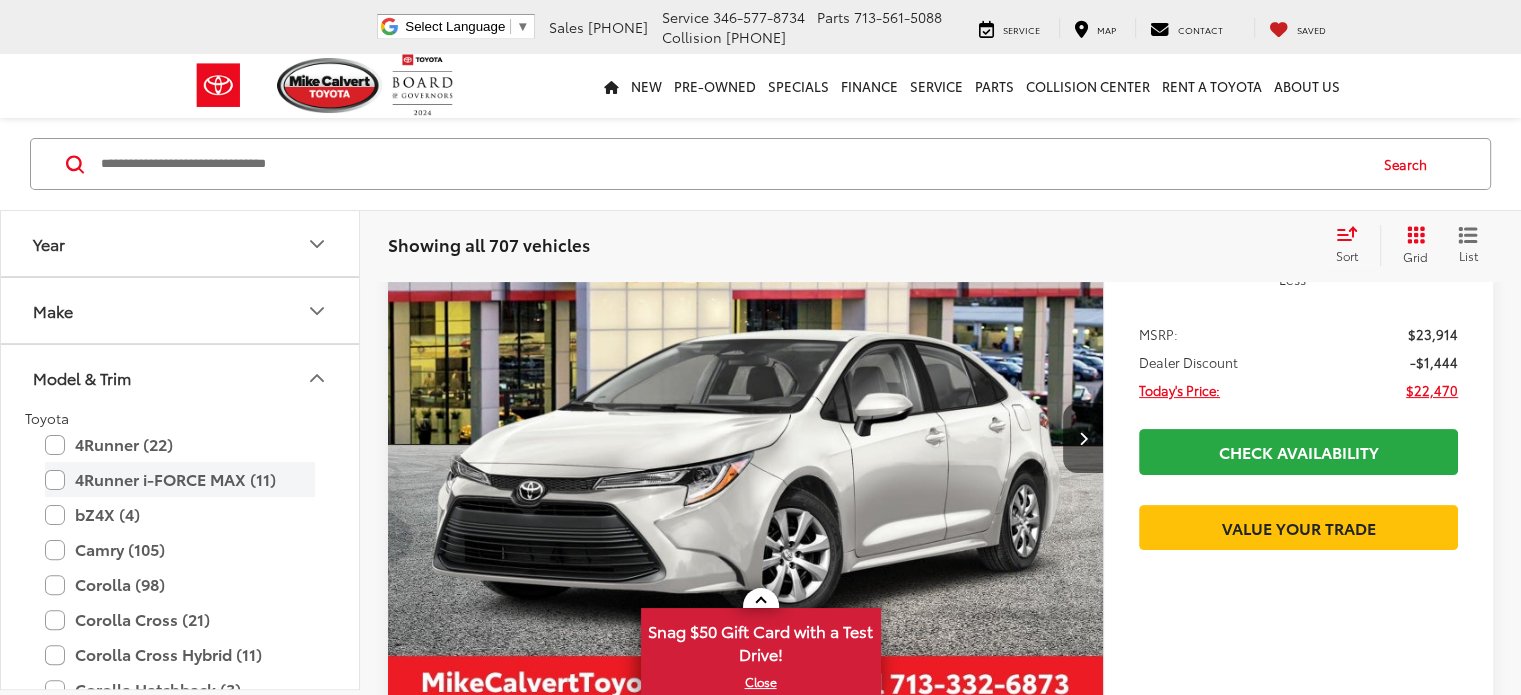 scroll, scrollTop: 0, scrollLeft: 0, axis: both 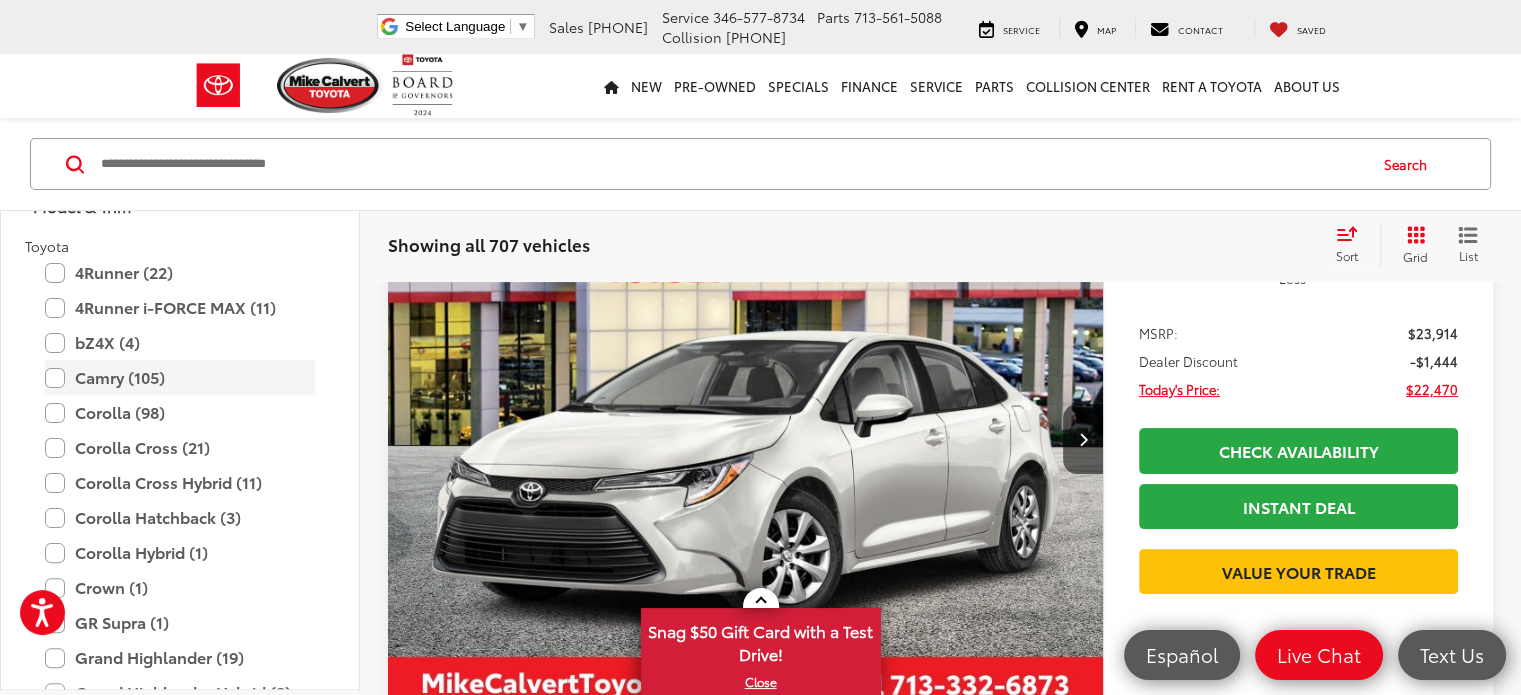 click on "Camry (105)" at bounding box center [180, 377] 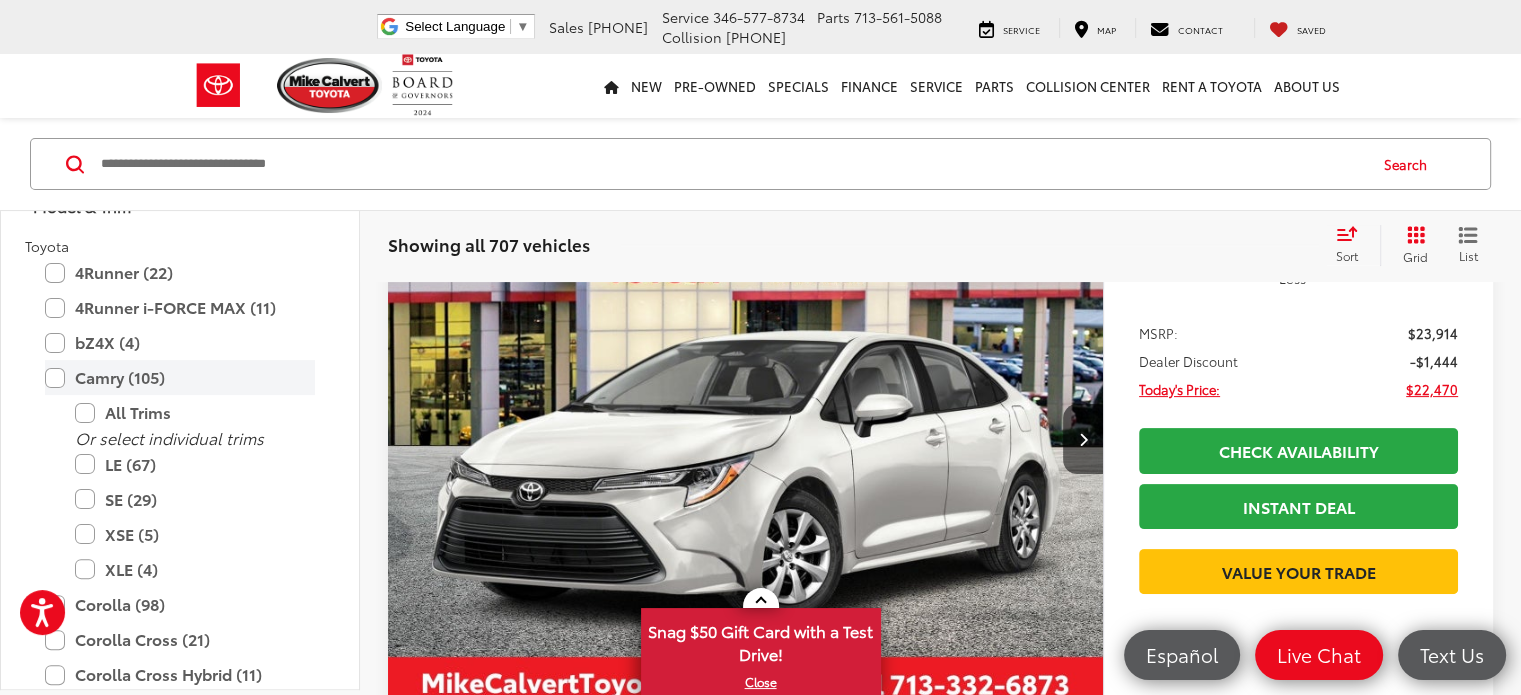 scroll, scrollTop: 0, scrollLeft: 0, axis: both 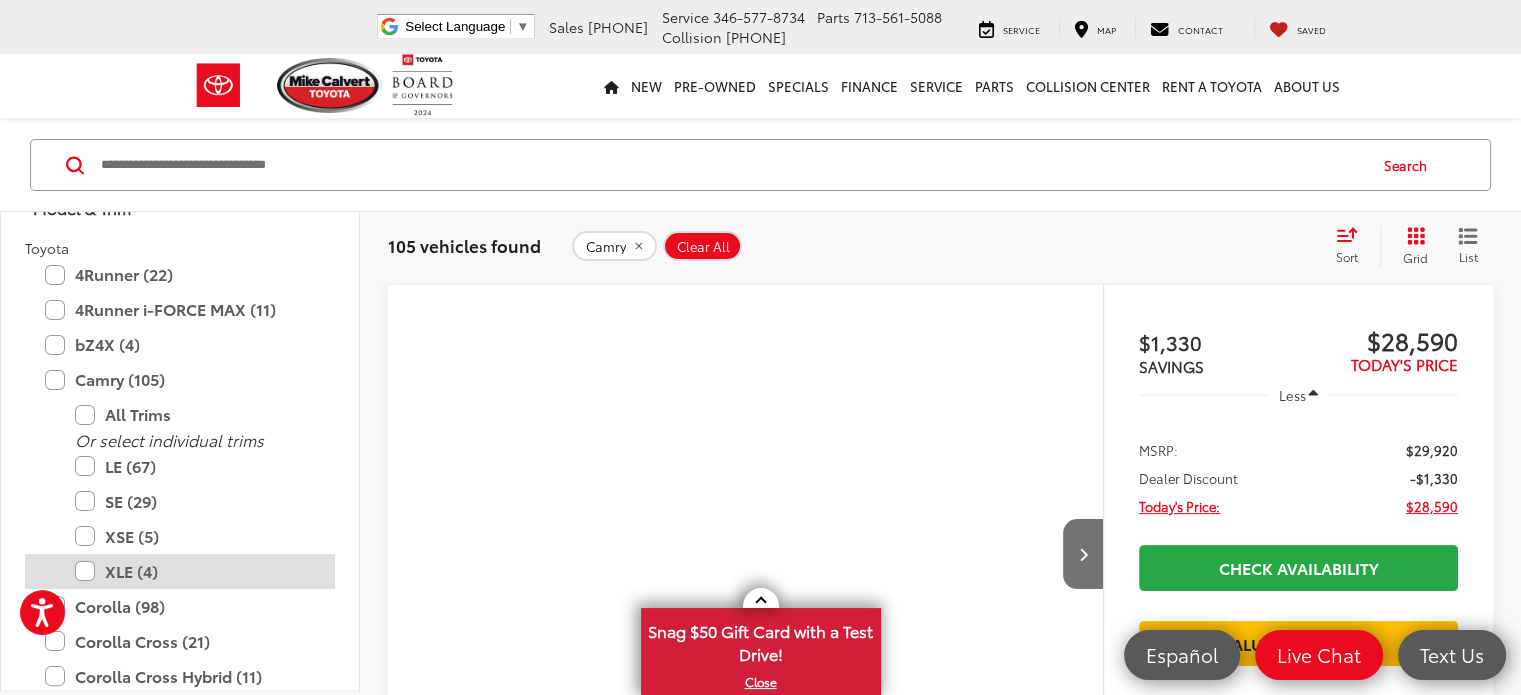 click on "XLE (4)" at bounding box center [195, 571] 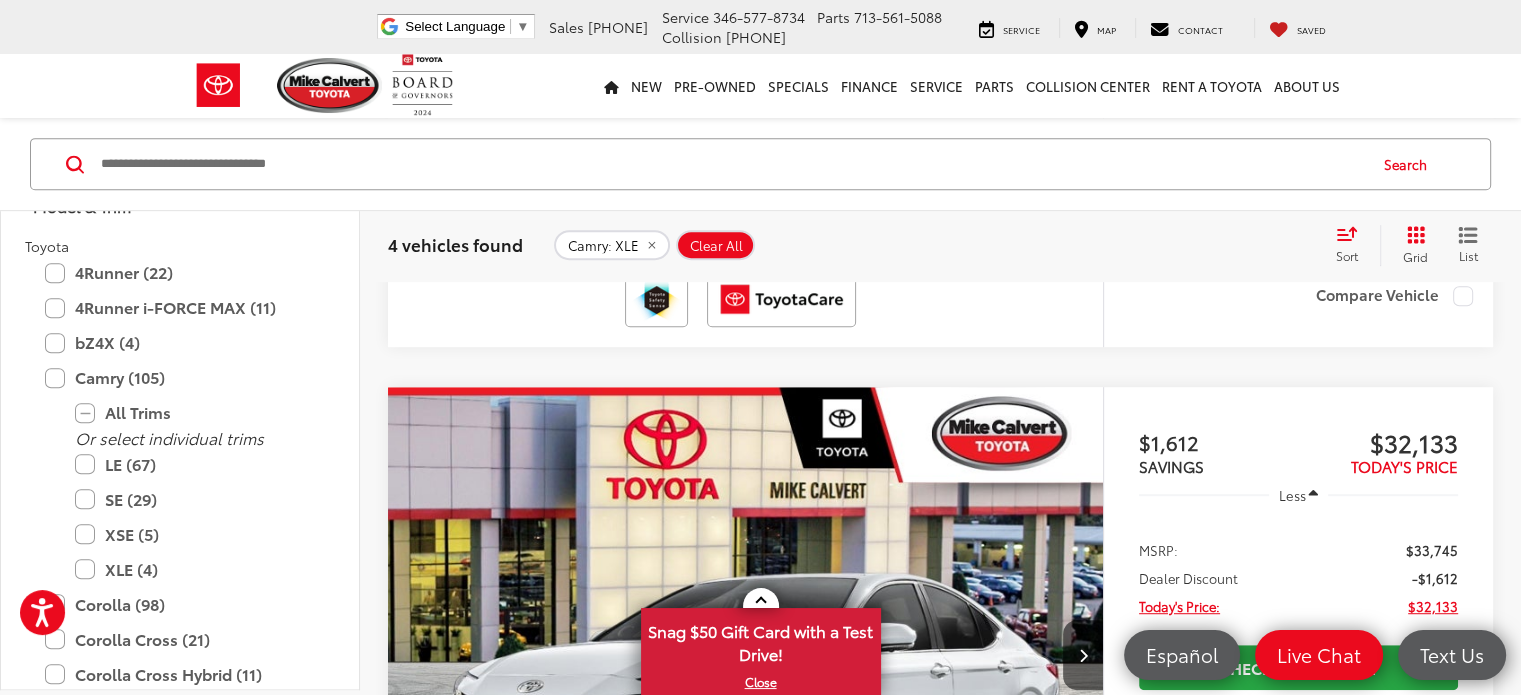 scroll, scrollTop: 1005, scrollLeft: 0, axis: vertical 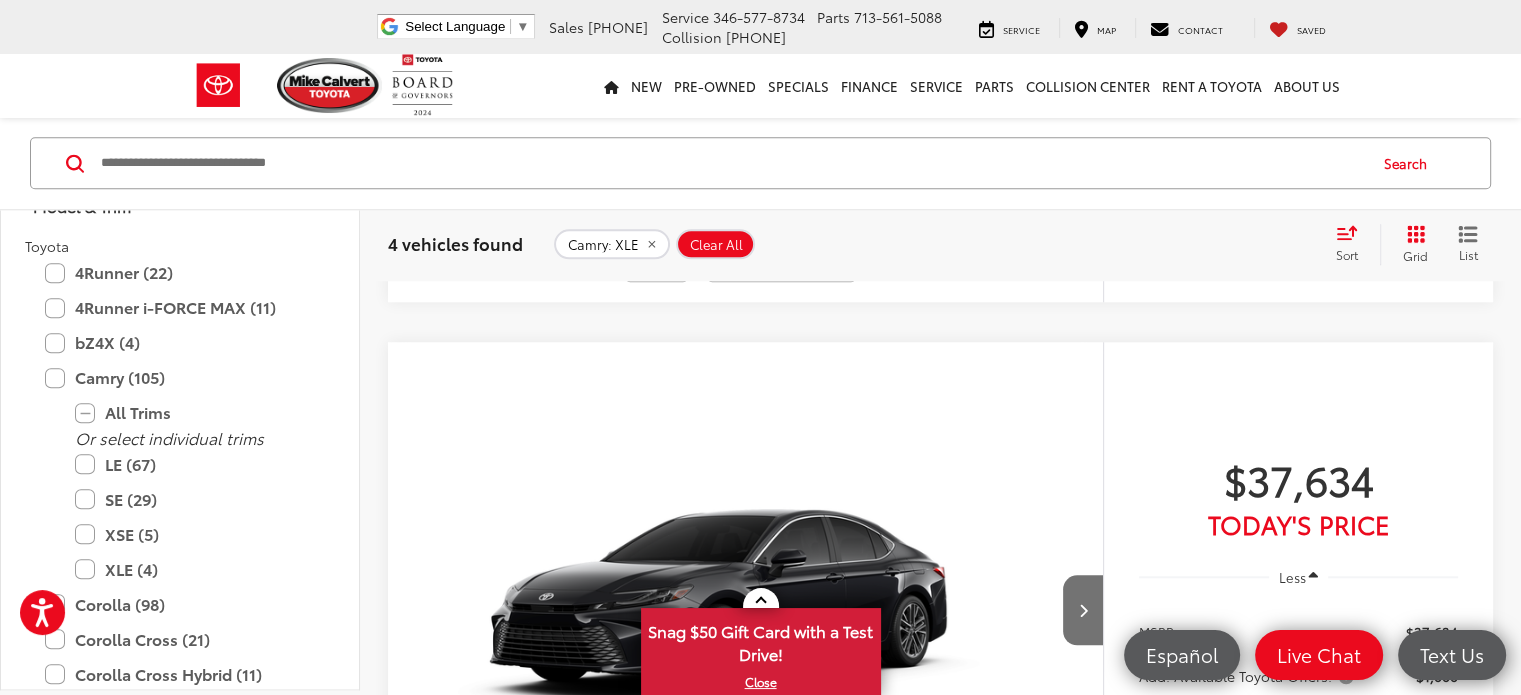 click on "Toyota Camry" at bounding box center (496, 915) 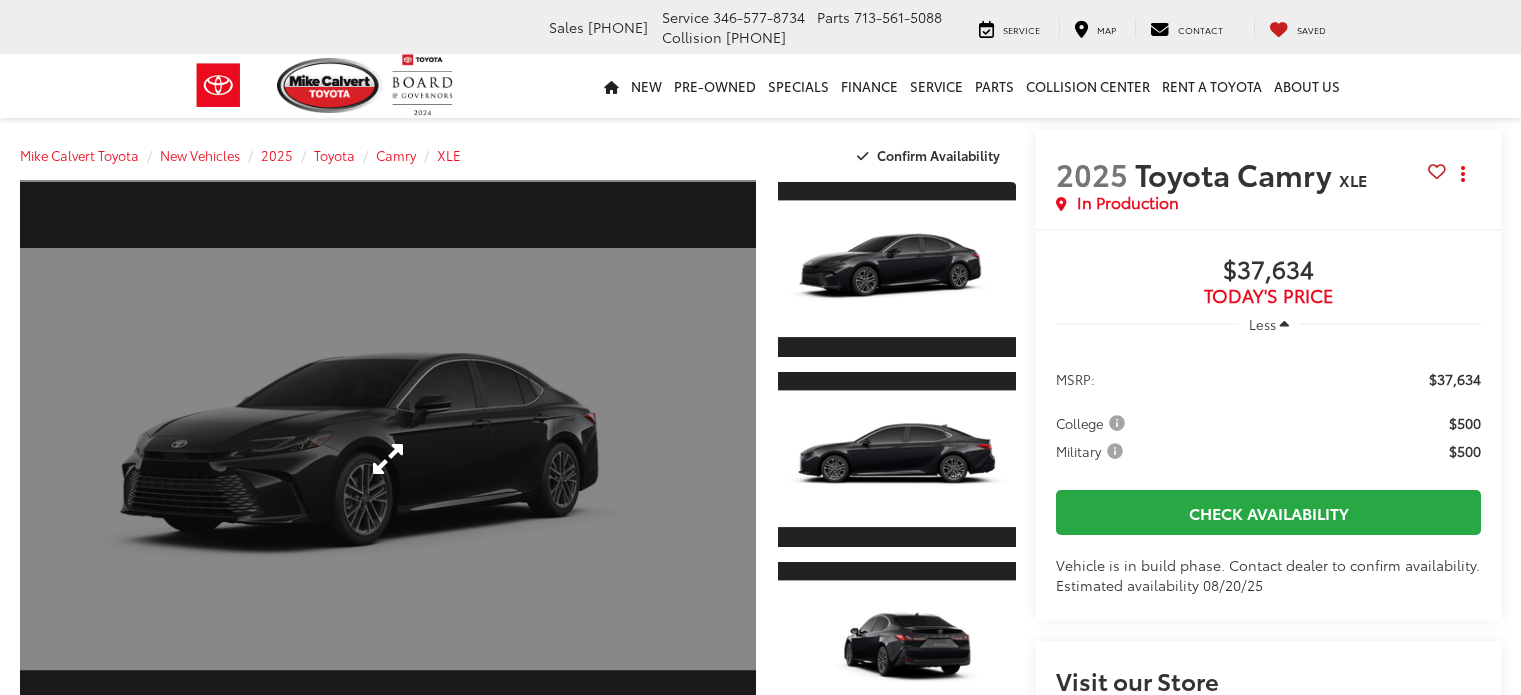 scroll, scrollTop: 0, scrollLeft: 0, axis: both 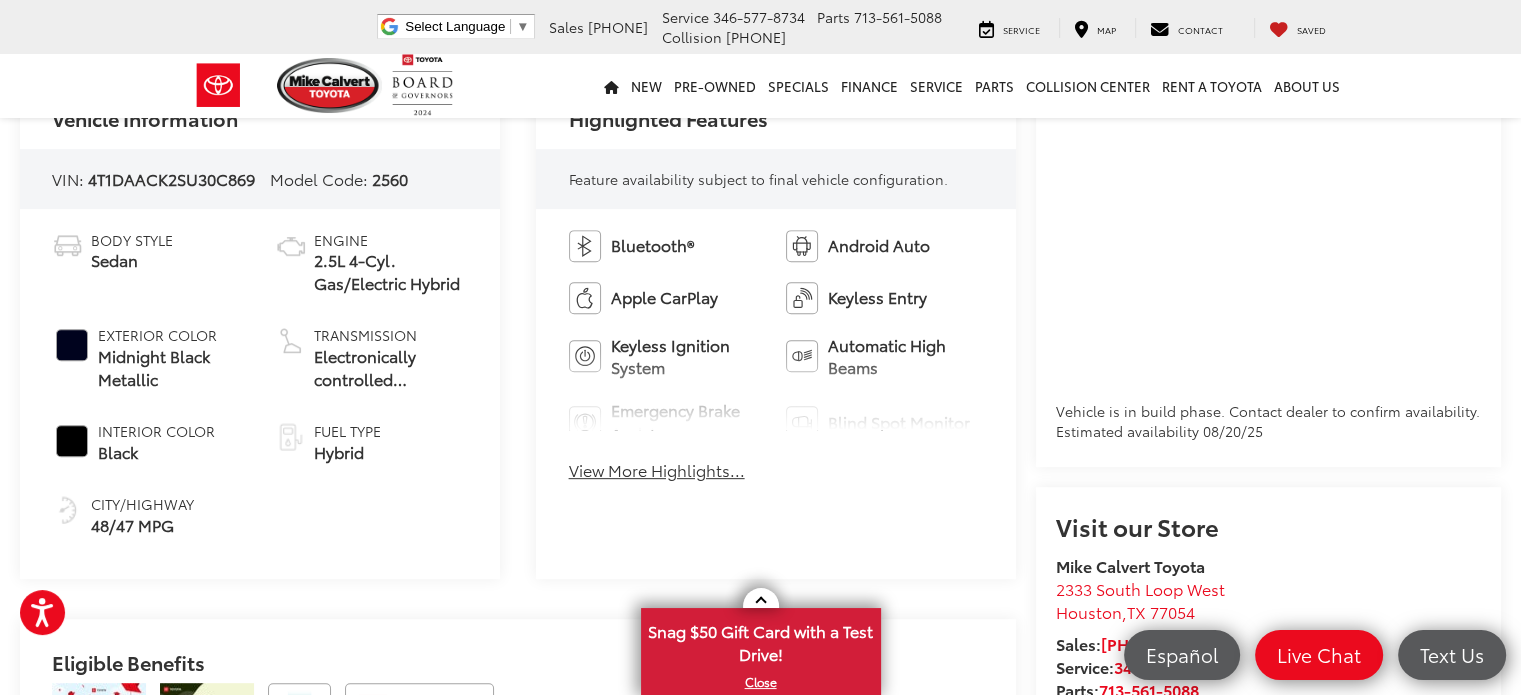 click on "Package & Accessories:
Total: $2,649
50 State Emissions
50 State Emissions
$0
Illuminated Trunk Sill**
$450
Connectivity Kit
Connectivity Kit includes 4 main components. Connectivity Kit includes 4 main components. Kit includes 4 high quality 3 - ft charging cables to assist in the connectivity and charging needs of your devices. 1. USB – C to Lightning 2. USB – A to Lightning 3. USB – C to USB – C 4. USB – A to USB – C
$75
Carpet Mat Set with Storage
Carpet Floor Mats are custom made for your Toyota vehicle. Features include: • Custom-tailored for an exact fit, carpet floor mats protect the original carpet from premature wear and stains. • Rear Cargo Mat • Storage Trays
$369
Cargo Net
Cargo Net is custom-crafted for the vehicle cargo area. Designed to hold a variety of everyday items - from groceries to athletic gear - and ensure they don't shift around or tip over.
$71
Dash Cam" at bounding box center (518, 996) 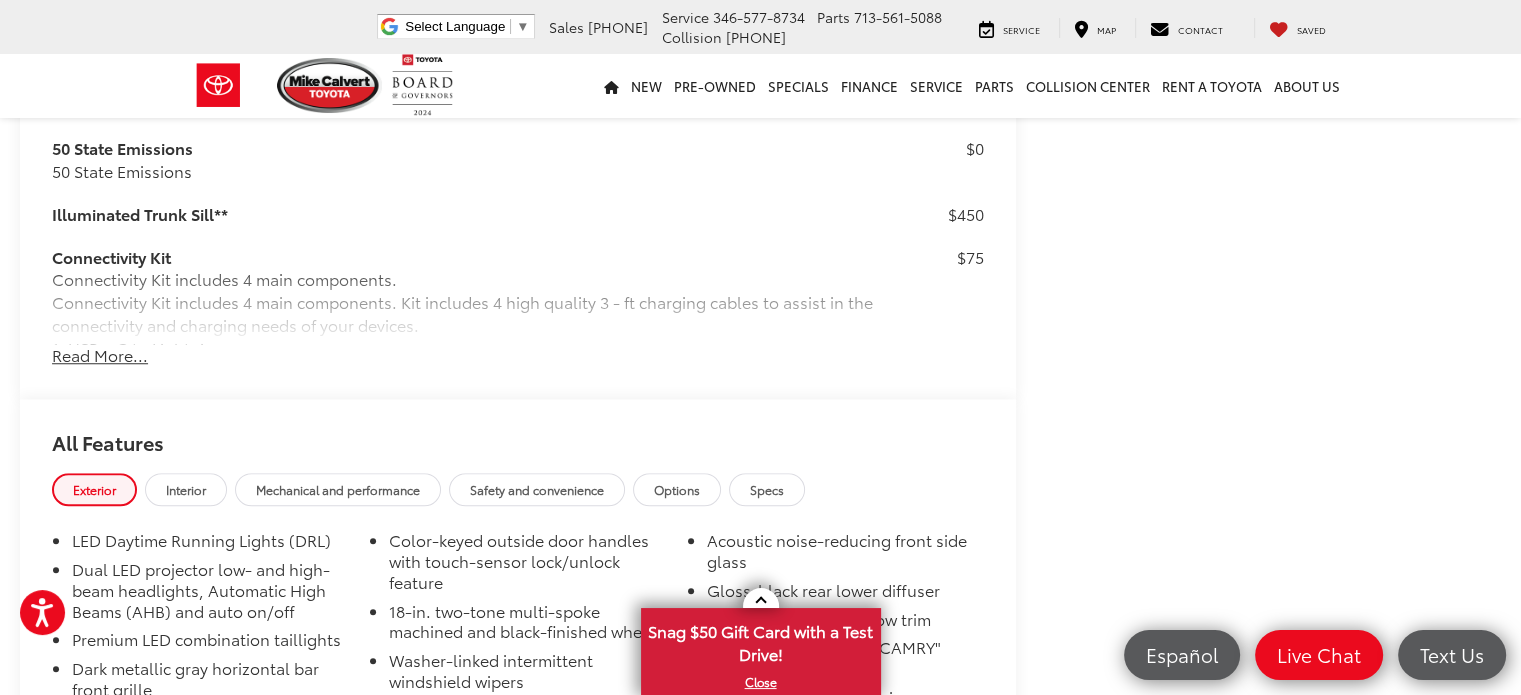 click on "Read More..." at bounding box center [100, 355] 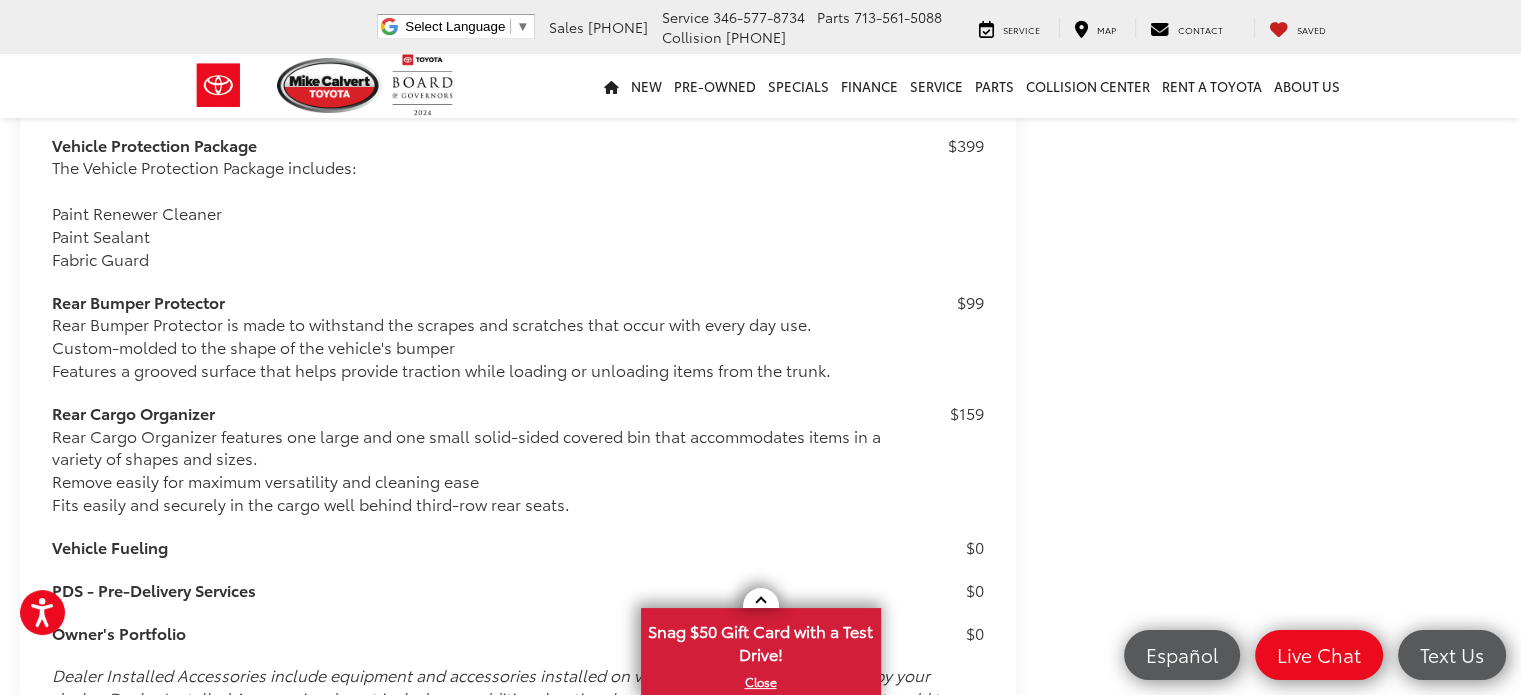scroll, scrollTop: 3152, scrollLeft: 0, axis: vertical 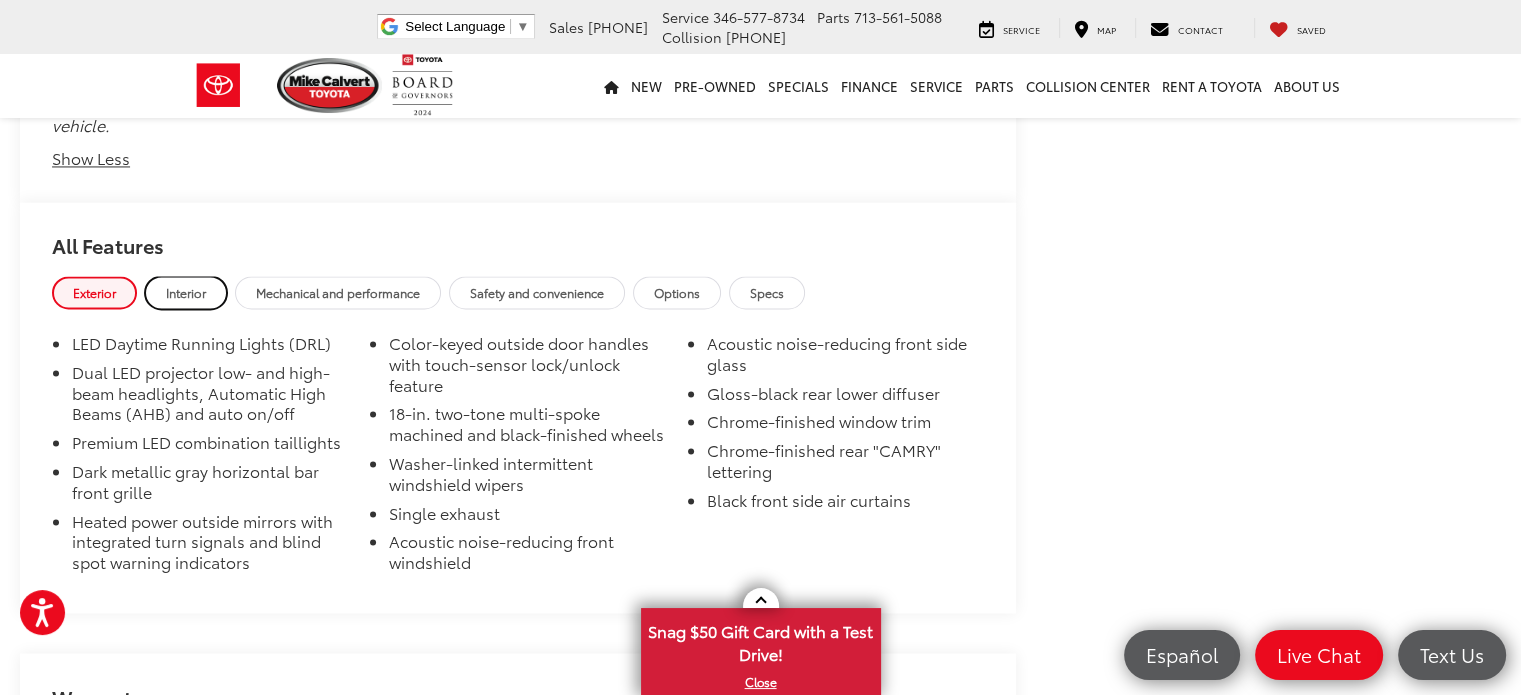 click on "Interior" at bounding box center [186, 292] 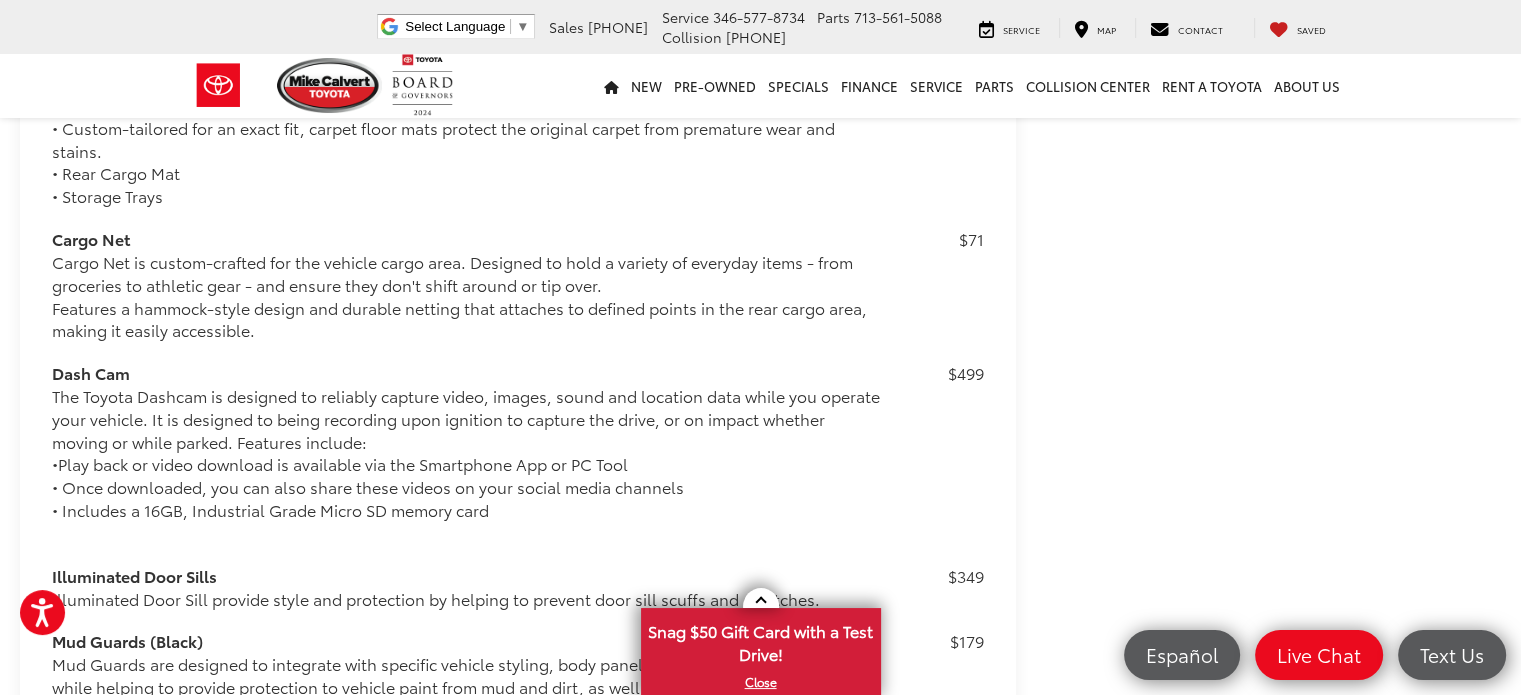 scroll, scrollTop: 2288, scrollLeft: 0, axis: vertical 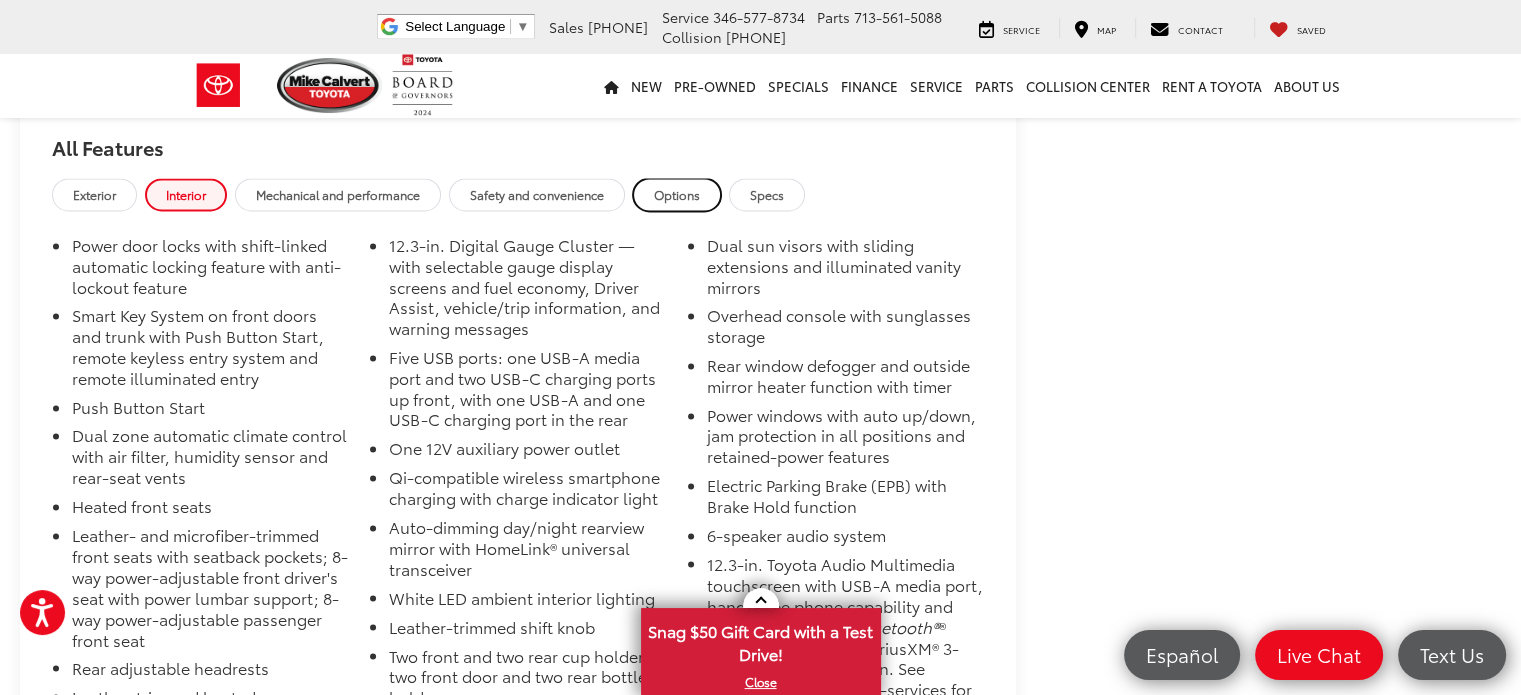 click on "Options" at bounding box center [677, 194] 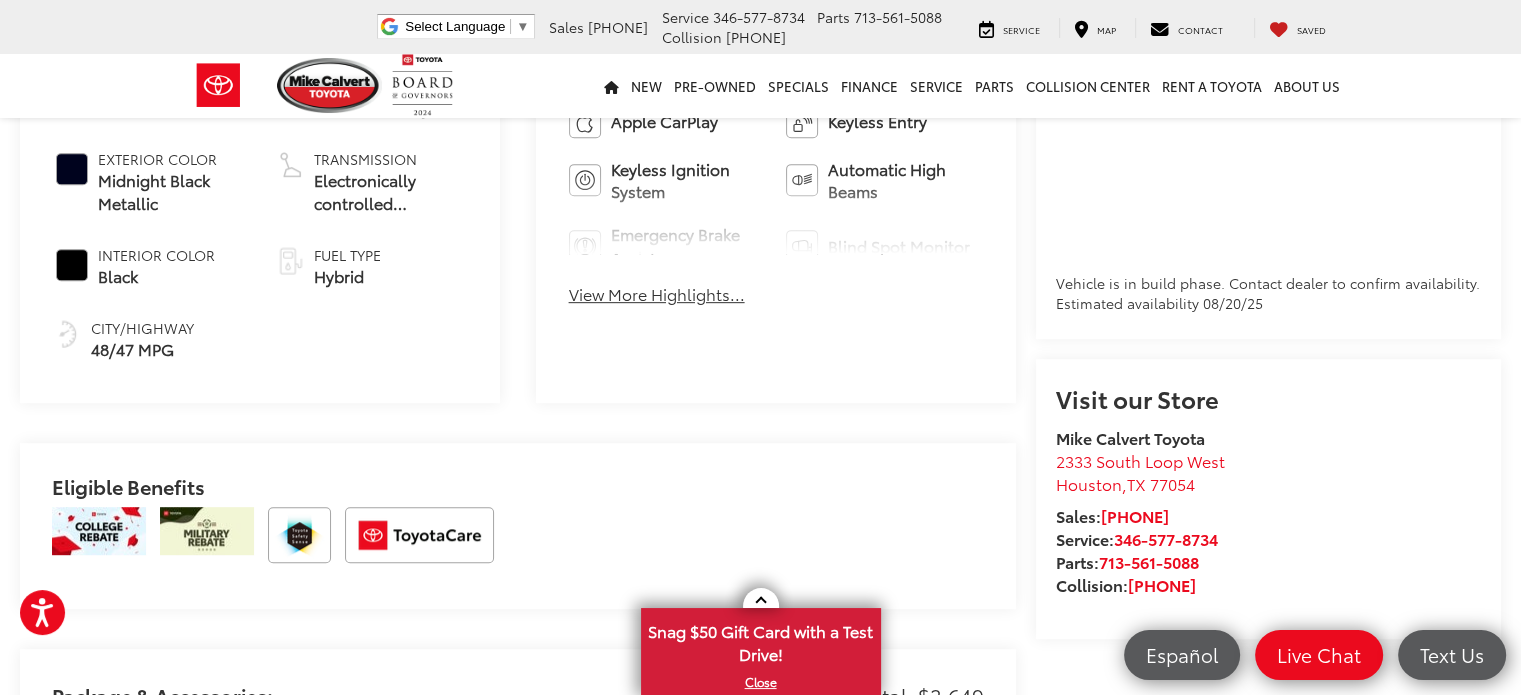 scroll, scrollTop: 918, scrollLeft: 0, axis: vertical 